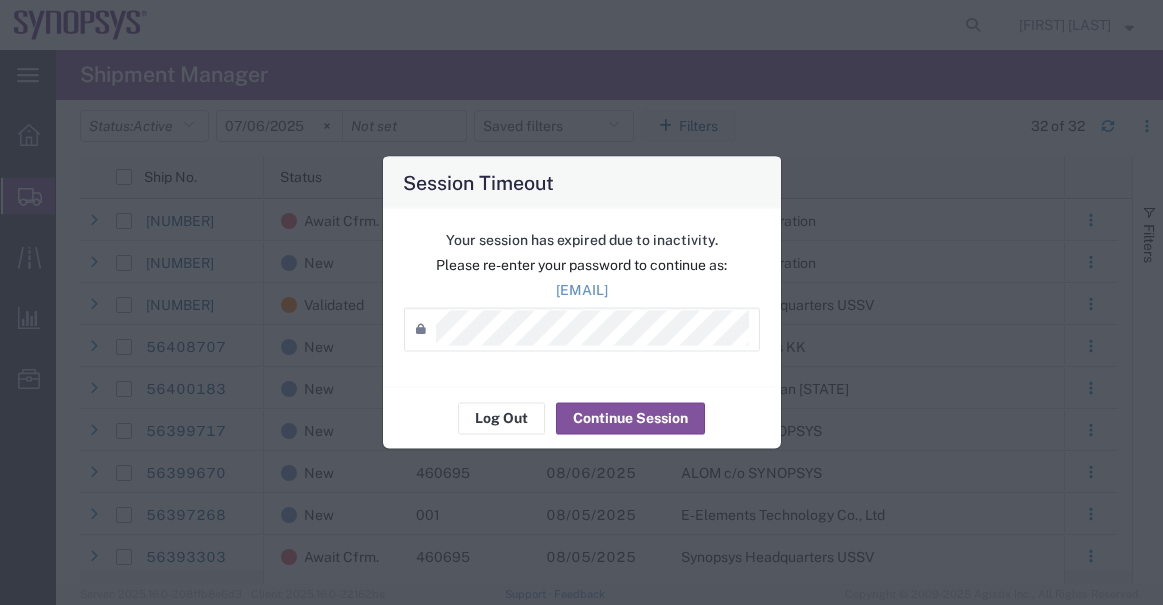 scroll, scrollTop: 0, scrollLeft: 0, axis: both 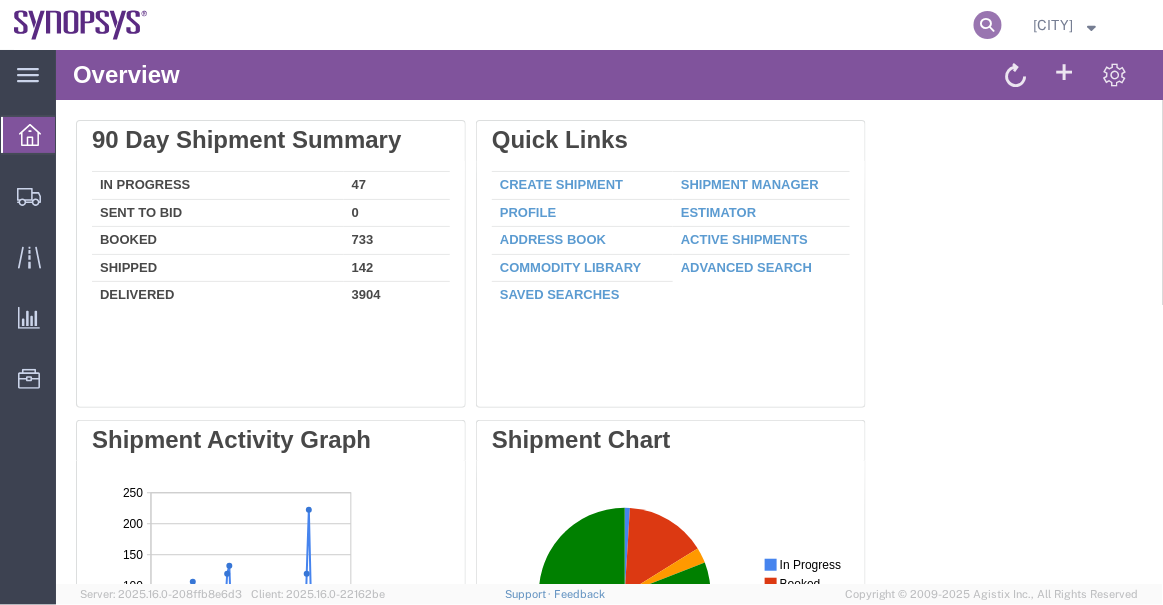 click 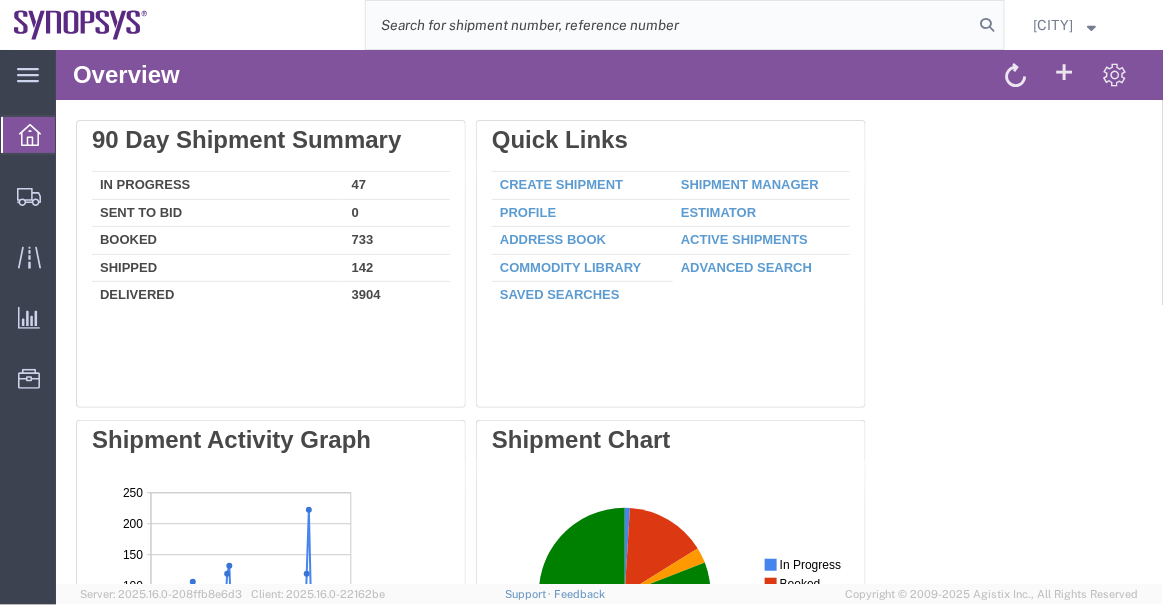 paste on "56357635" 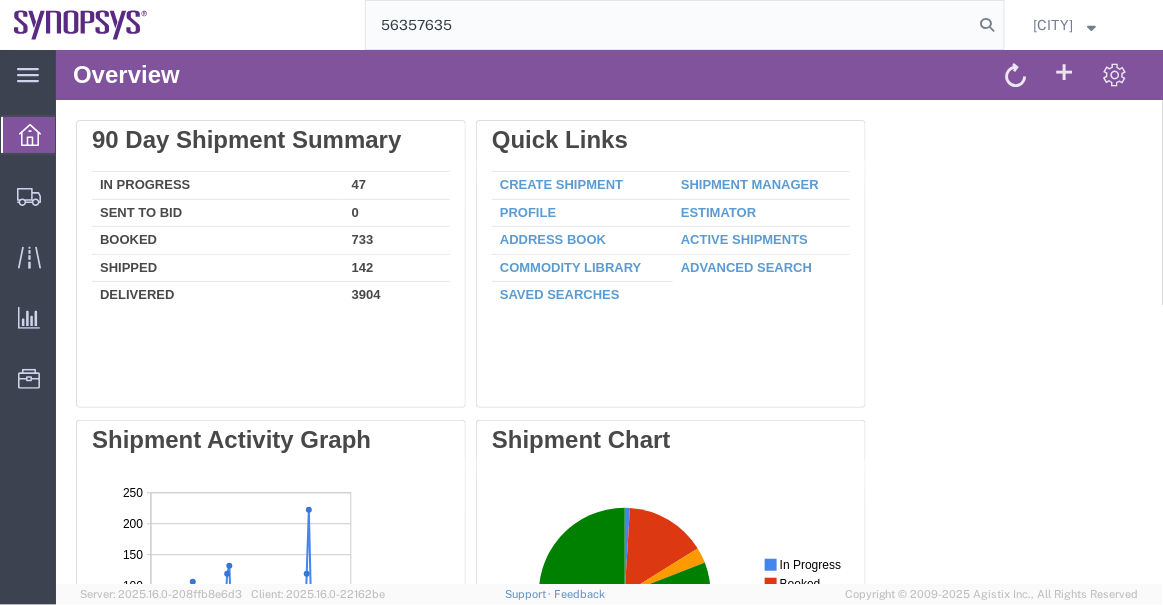 type on "56357635" 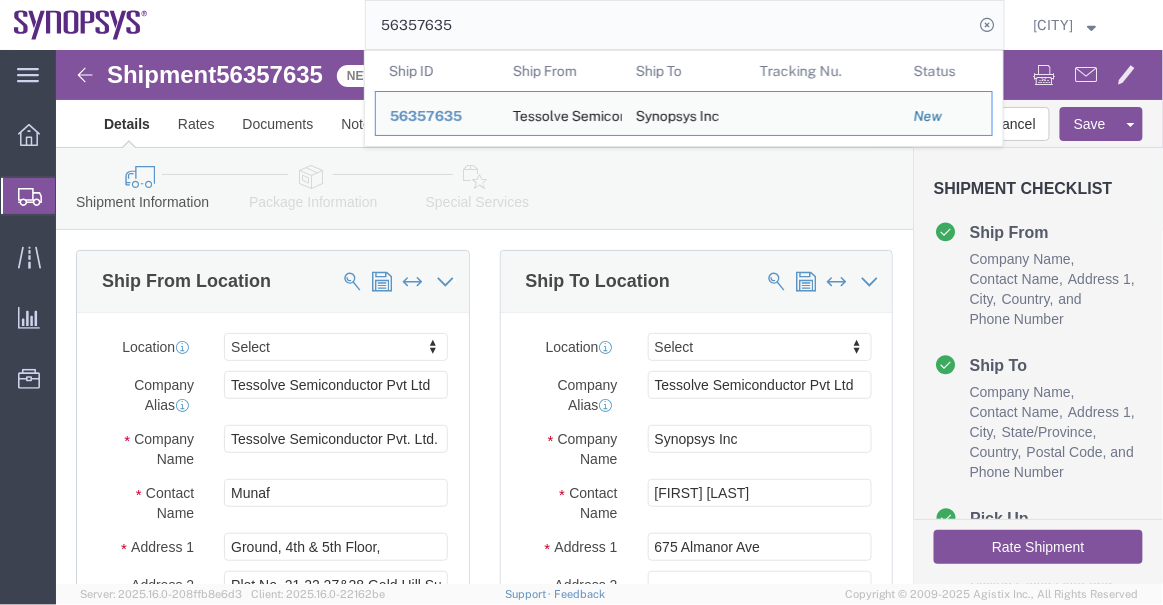 select 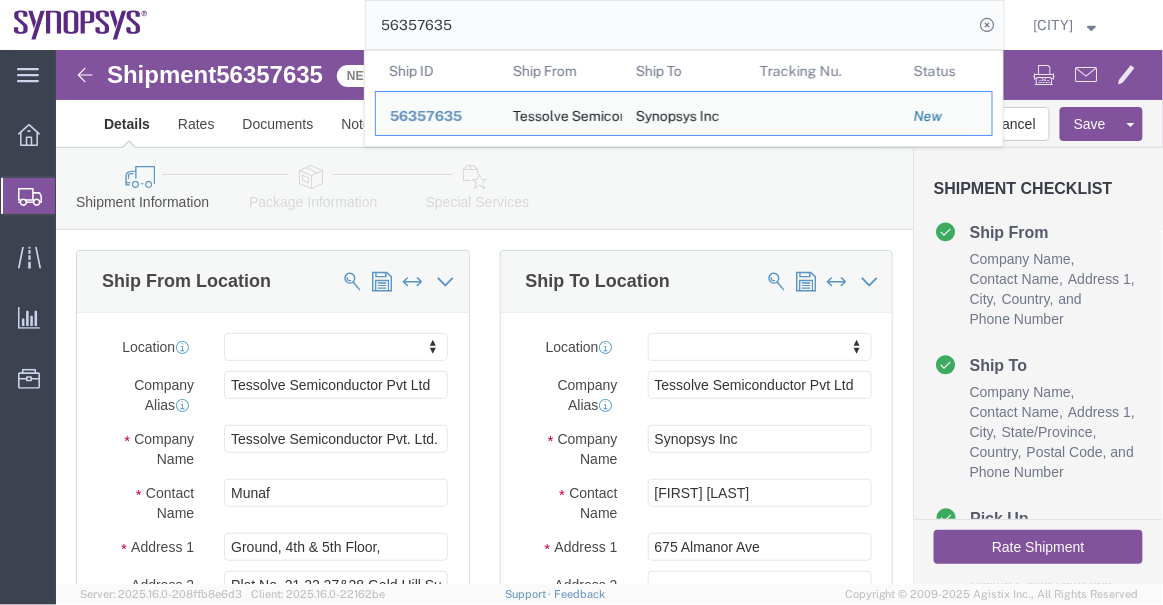 click on "Shipment Information Package Information Special Services" 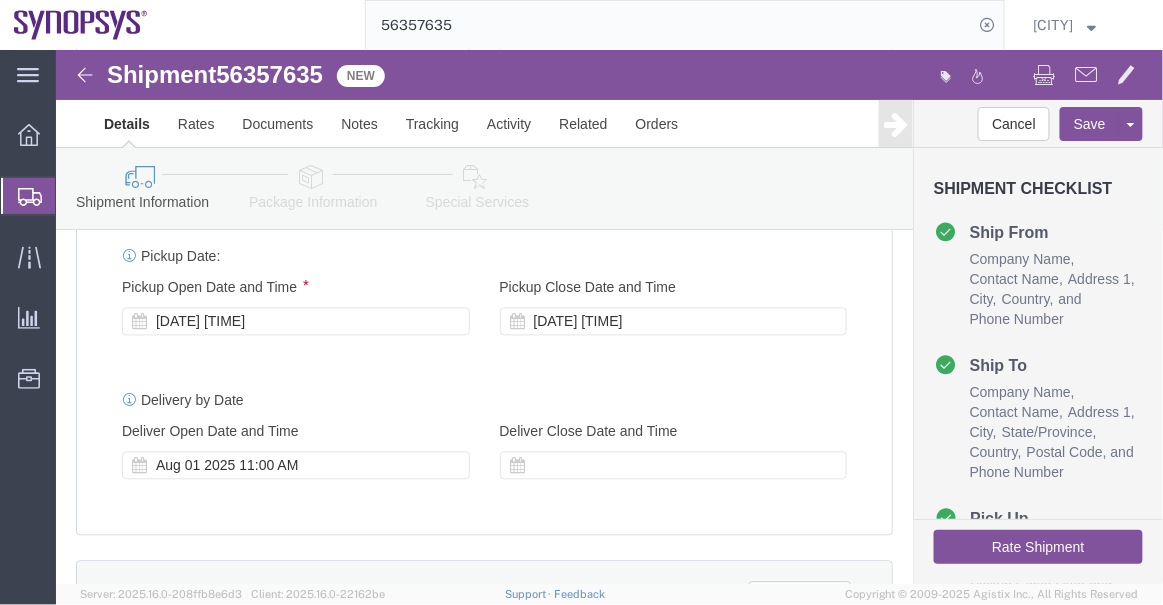 scroll, scrollTop: 909, scrollLeft: 0, axis: vertical 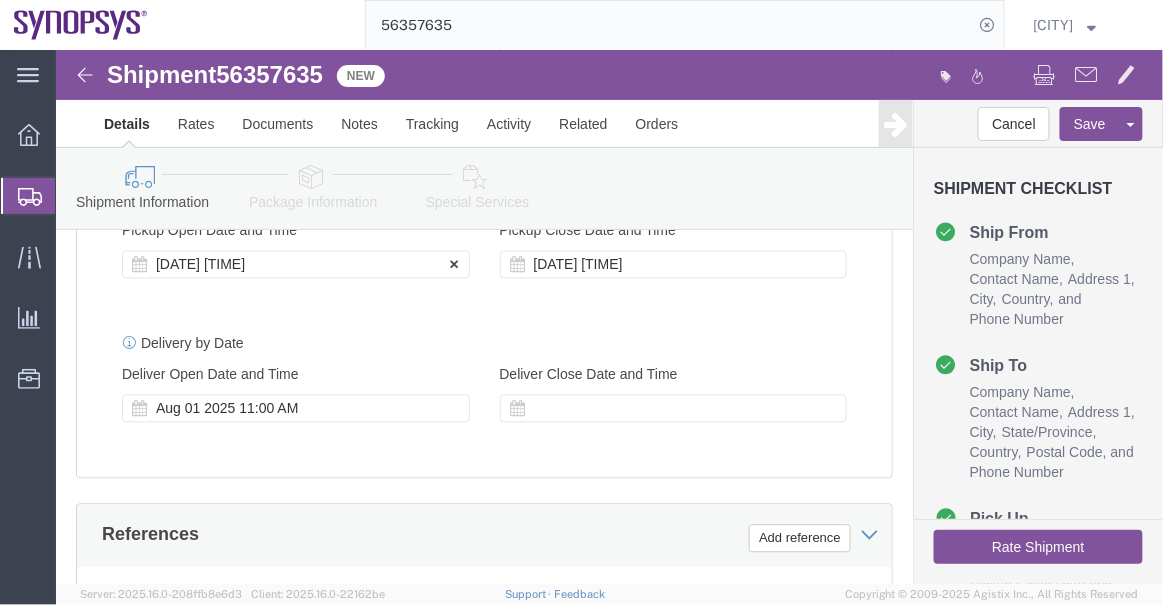 click on "[DATE] [TIME]" 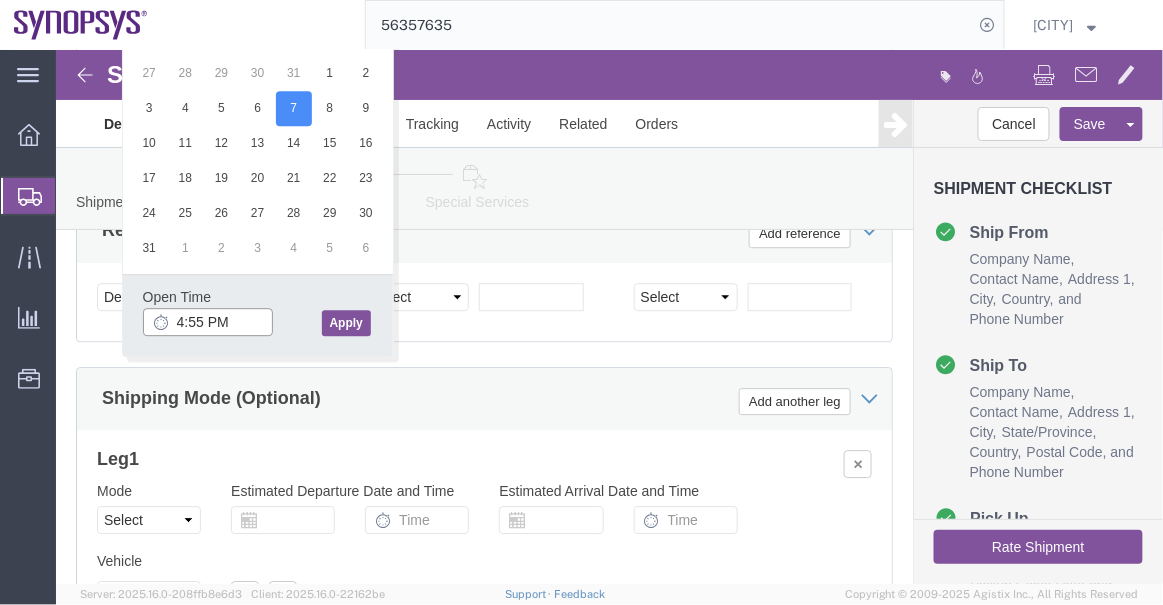 click on "4:55 PM" 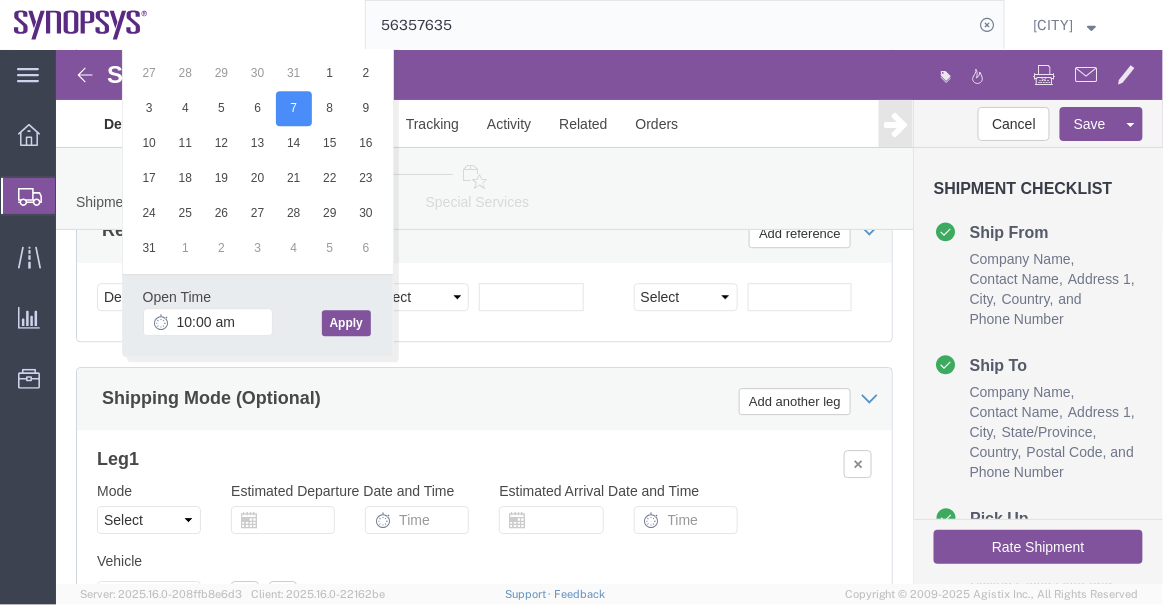 type on "10:00 AM" 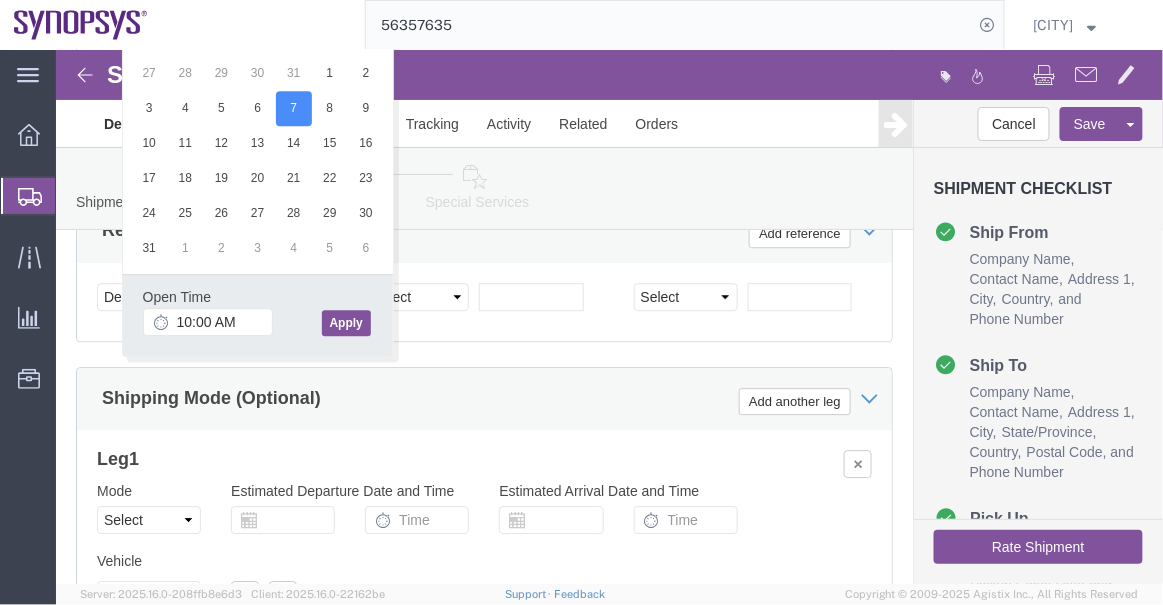 click on "Apply" 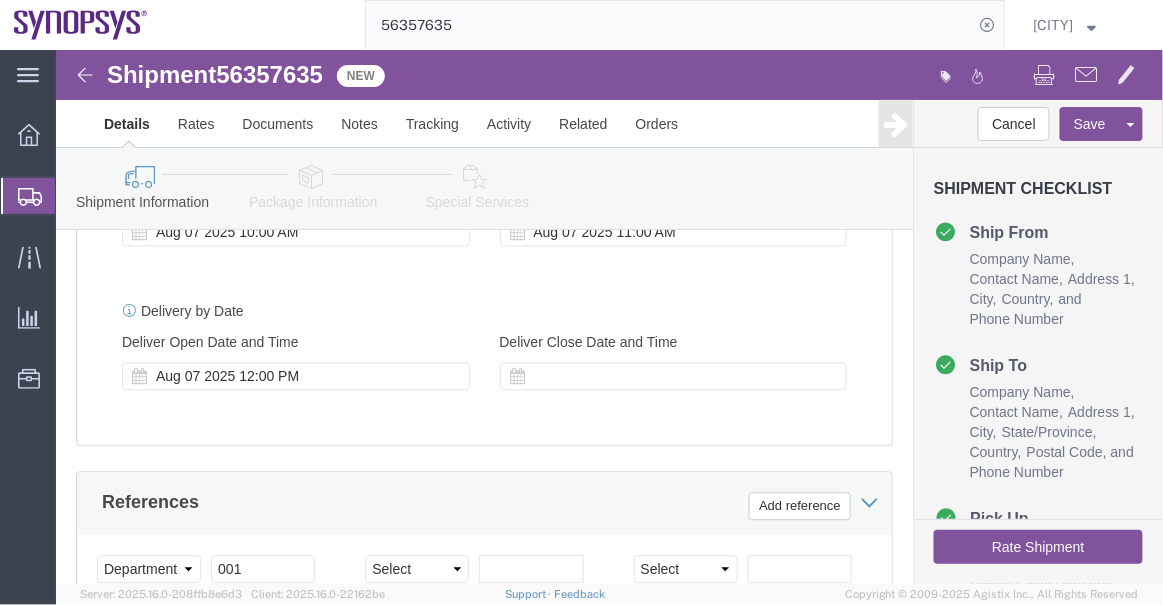 scroll, scrollTop: 850, scrollLeft: 0, axis: vertical 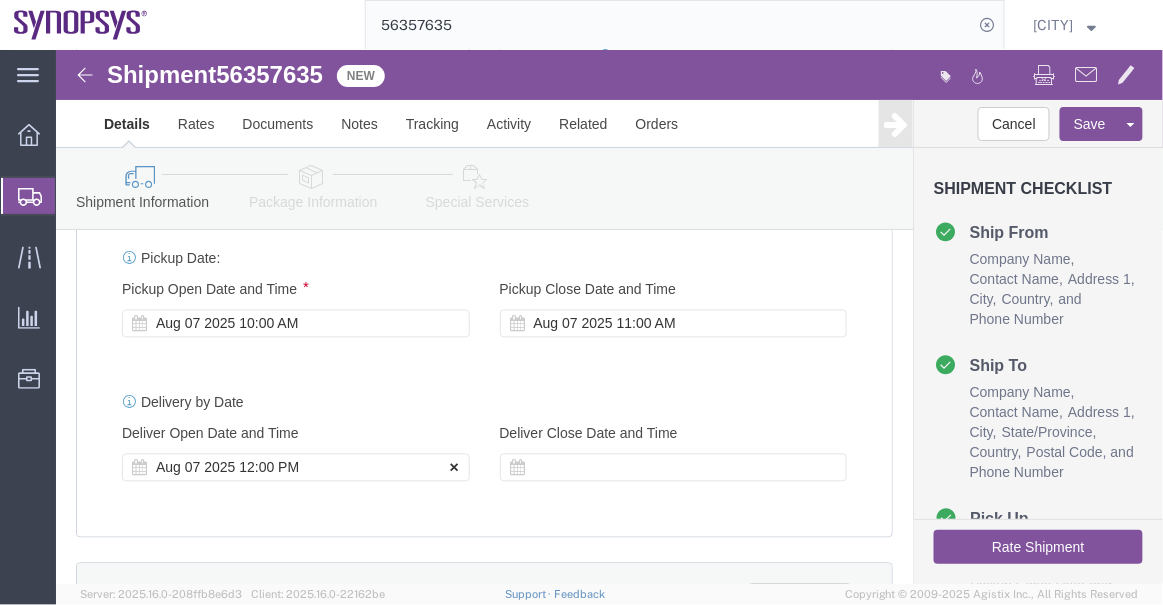 click 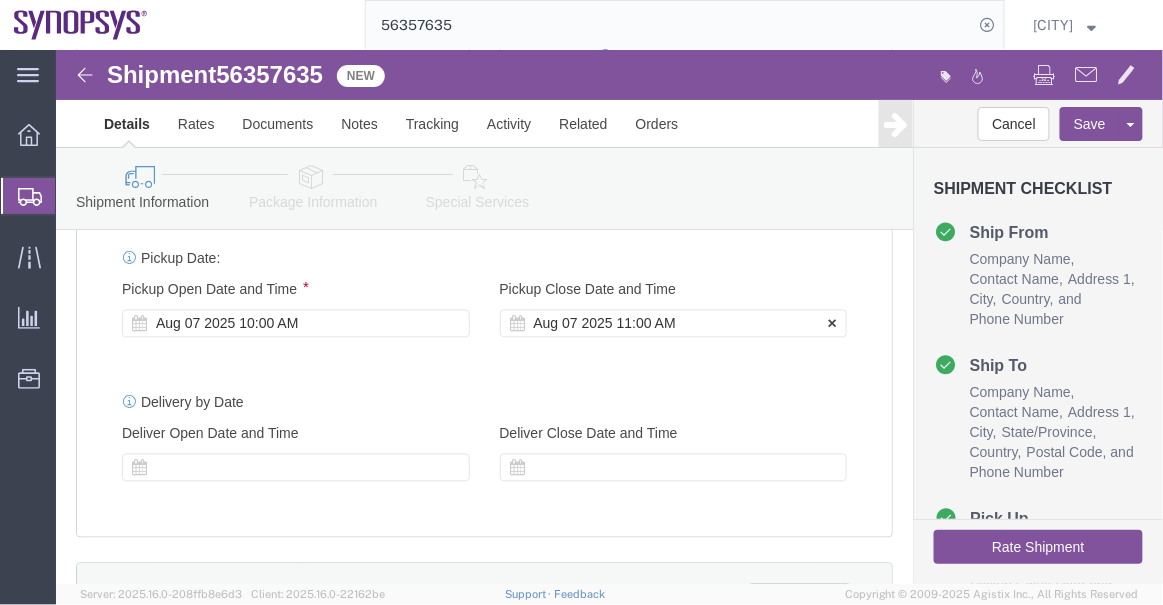 click on "Aug 07 2025 11:00 AM" 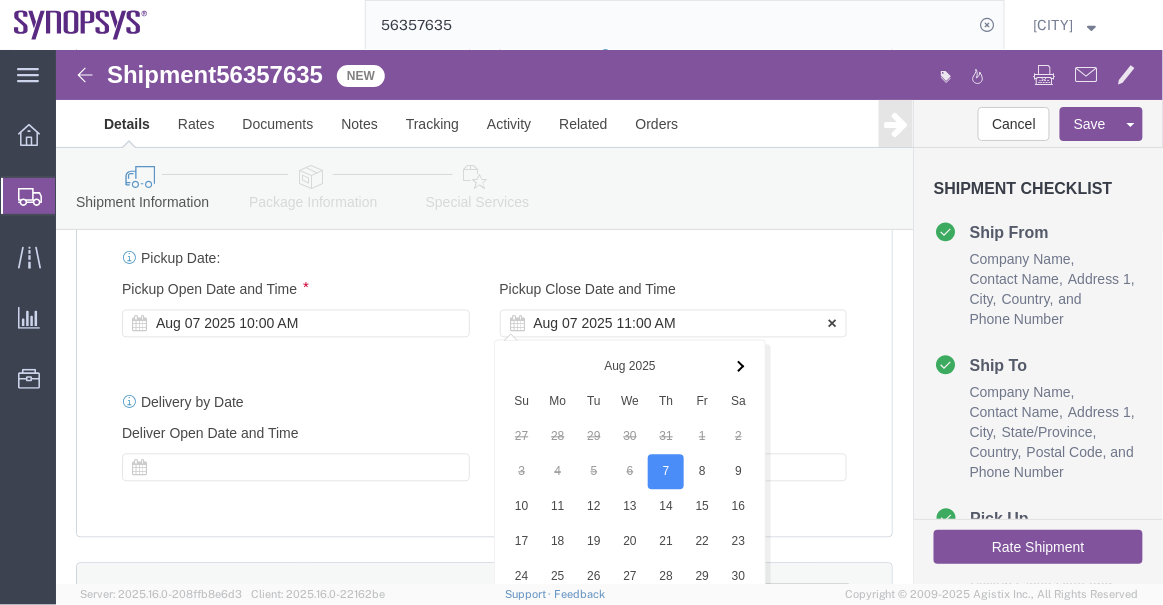 scroll, scrollTop: 1214, scrollLeft: 0, axis: vertical 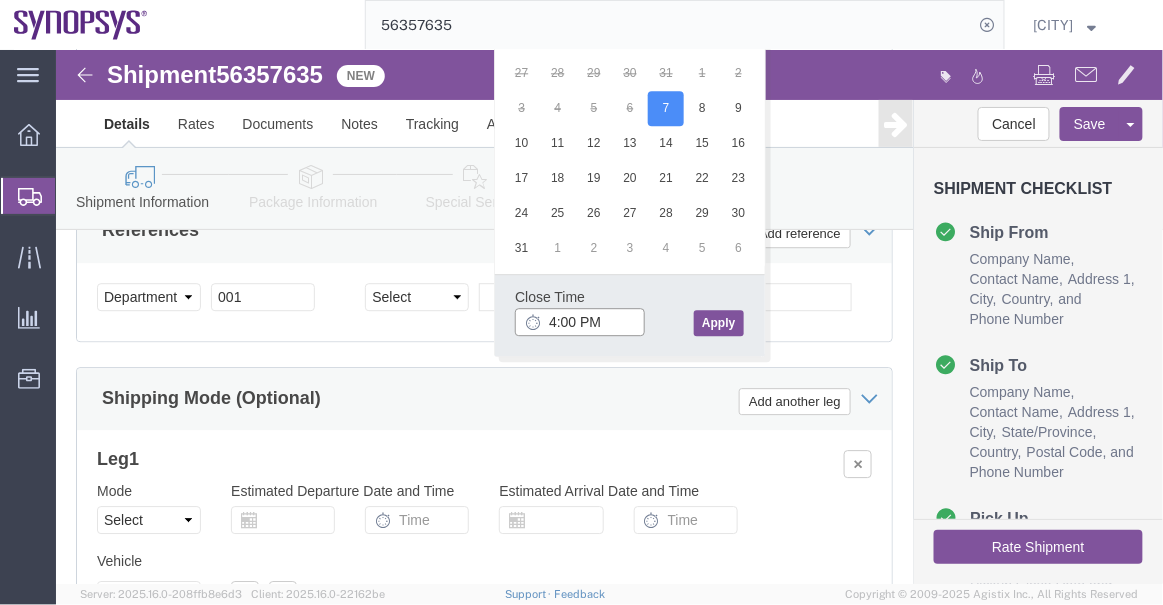 type on "4:00 PM" 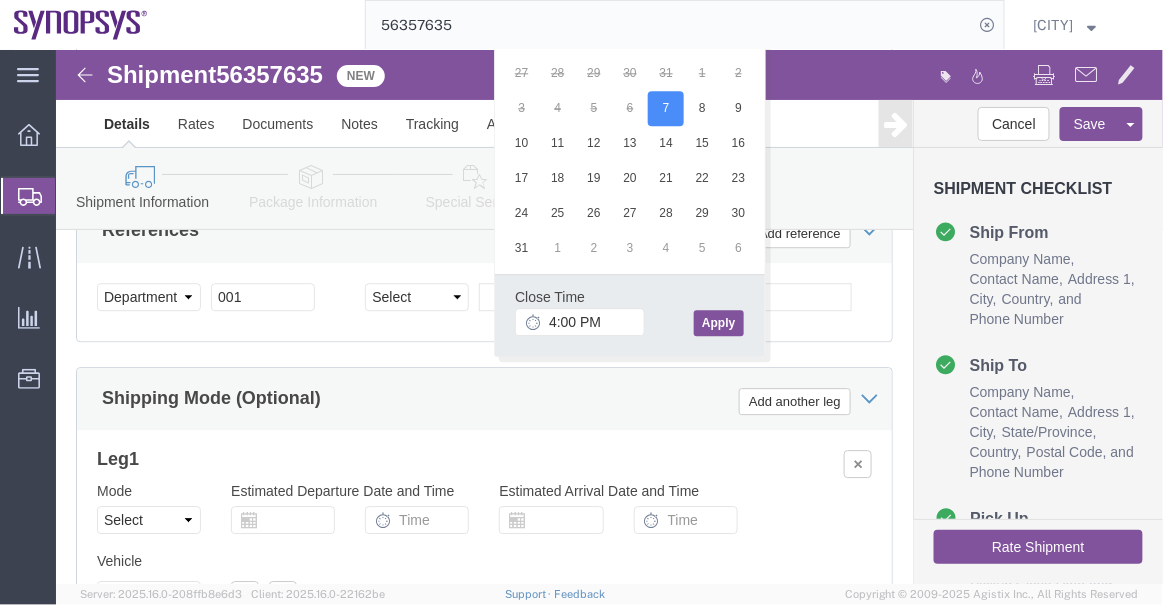 click on "Close Time [TIME] [DATE] [TIME] - [DATE] [TIME] Cancel Apply" 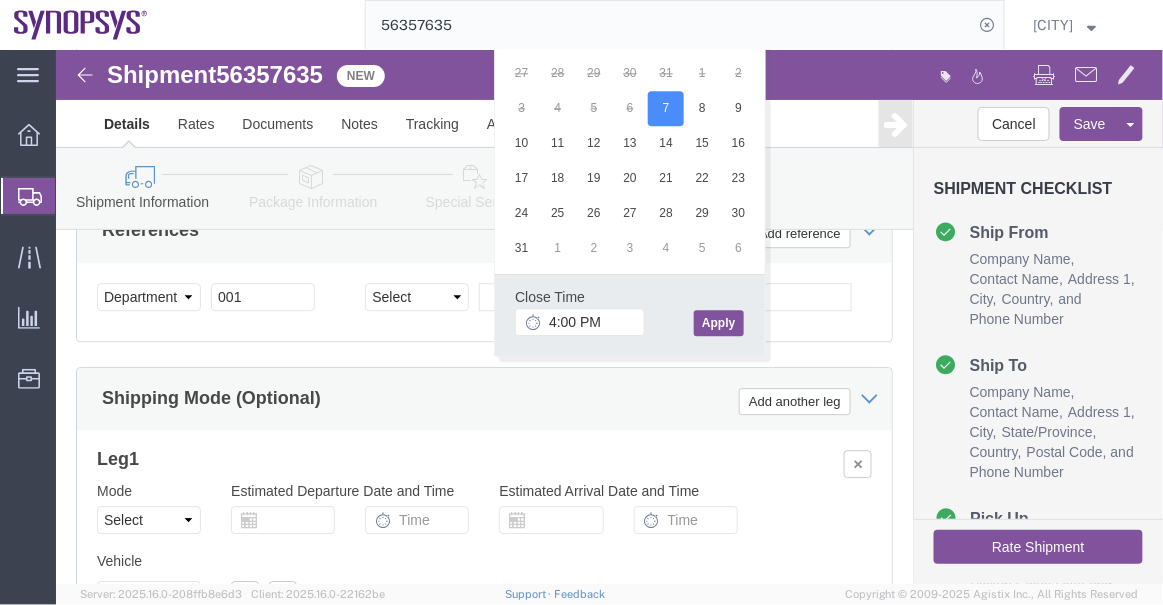 click on "Apply" 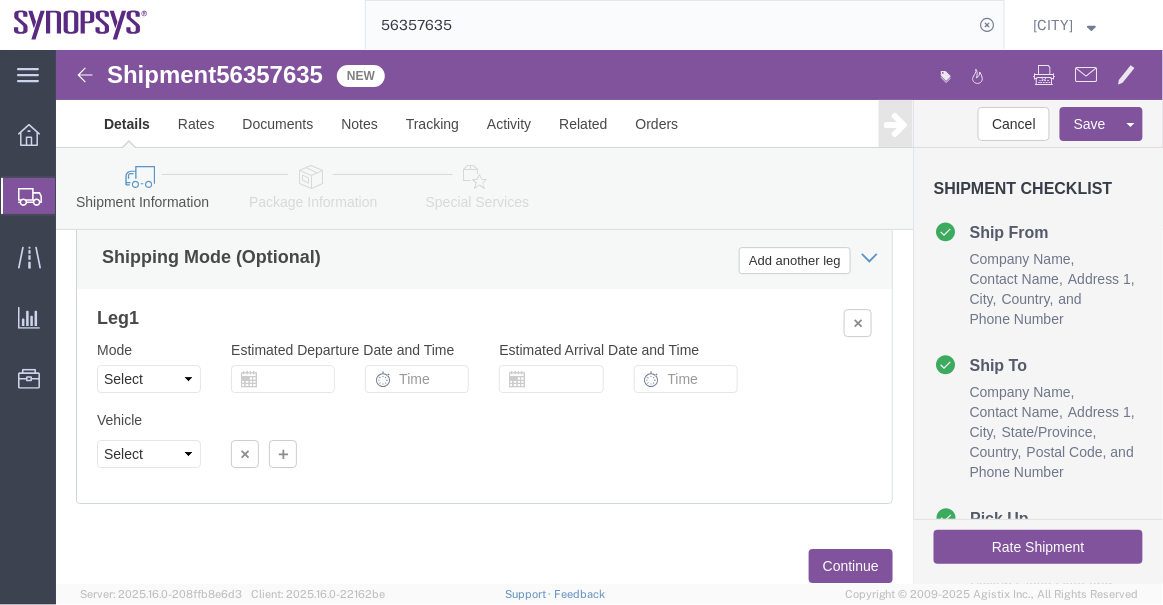 scroll, scrollTop: 1409, scrollLeft: 0, axis: vertical 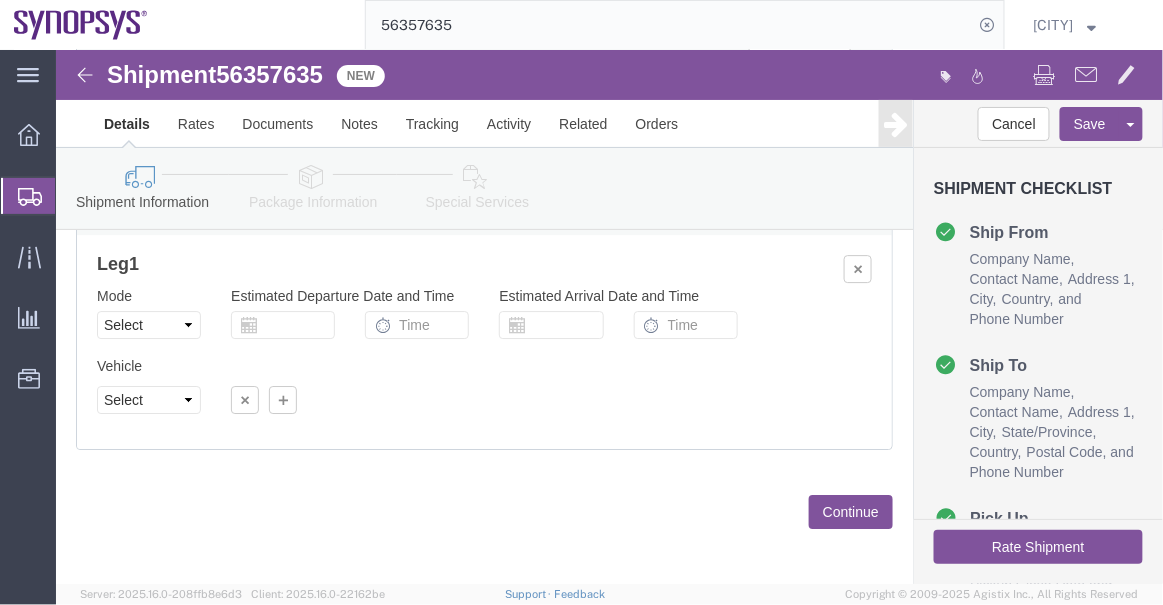 click on "Continue" 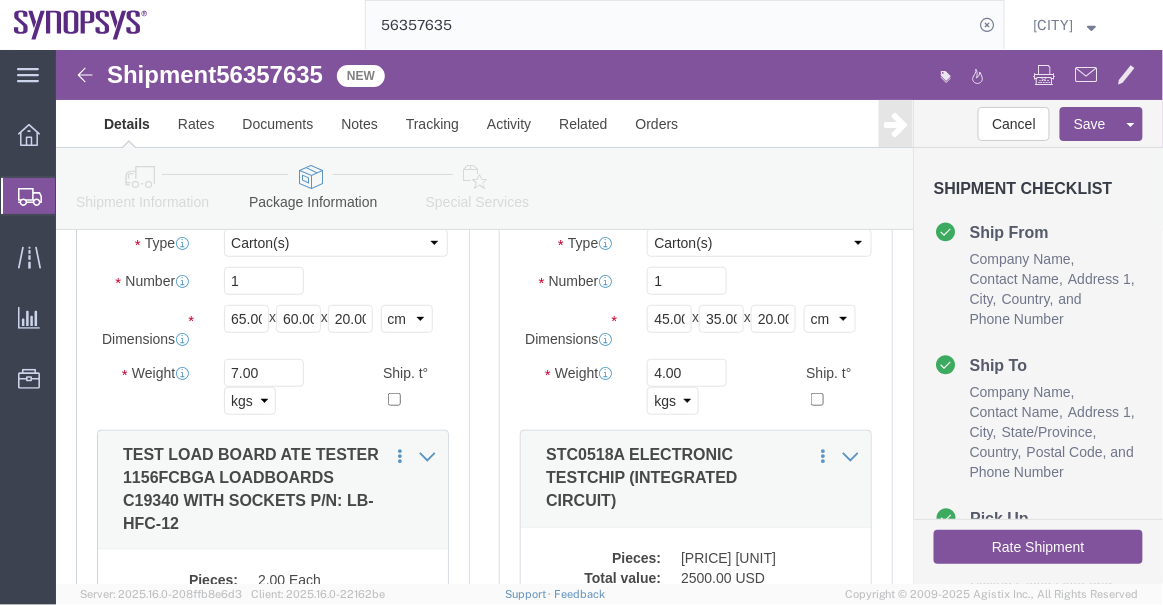 scroll, scrollTop: 272, scrollLeft: 0, axis: vertical 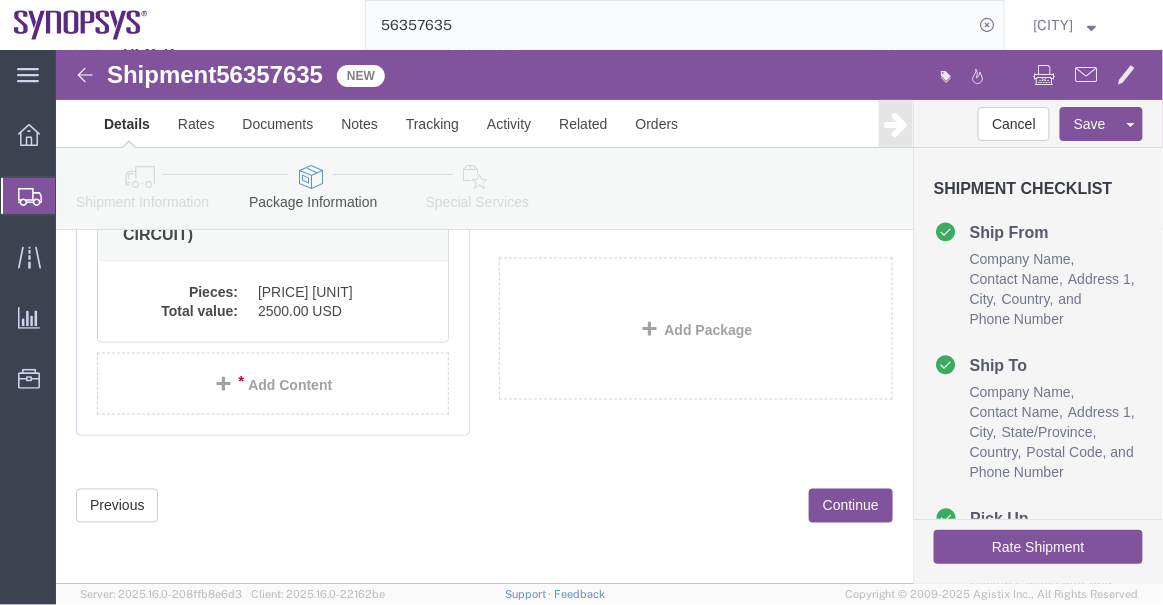 click on "Continue" 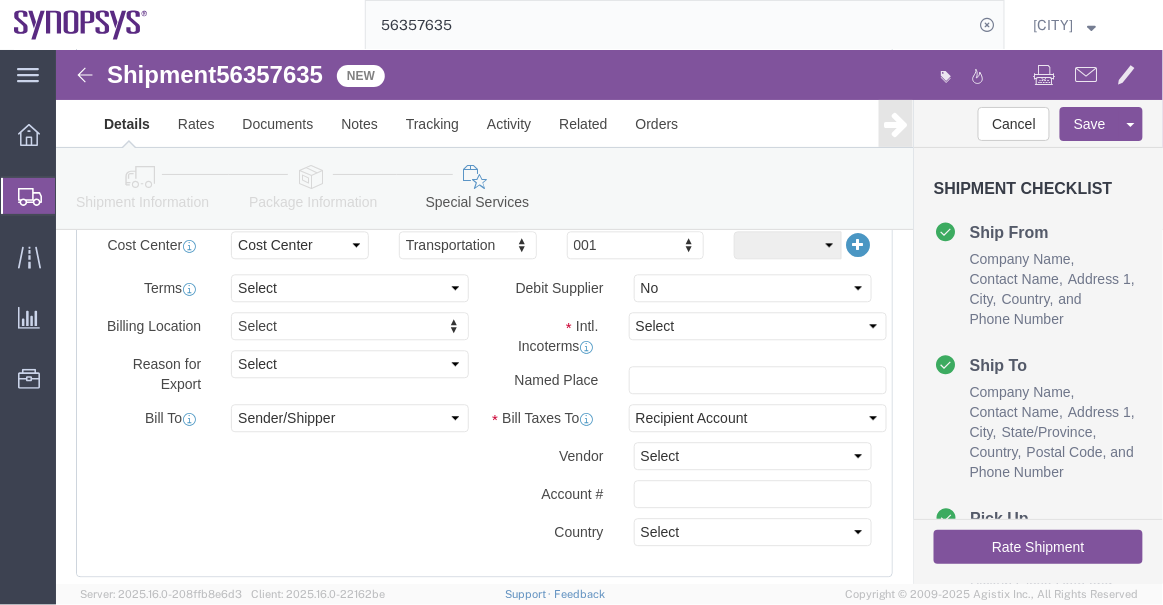 scroll, scrollTop: 1090, scrollLeft: 0, axis: vertical 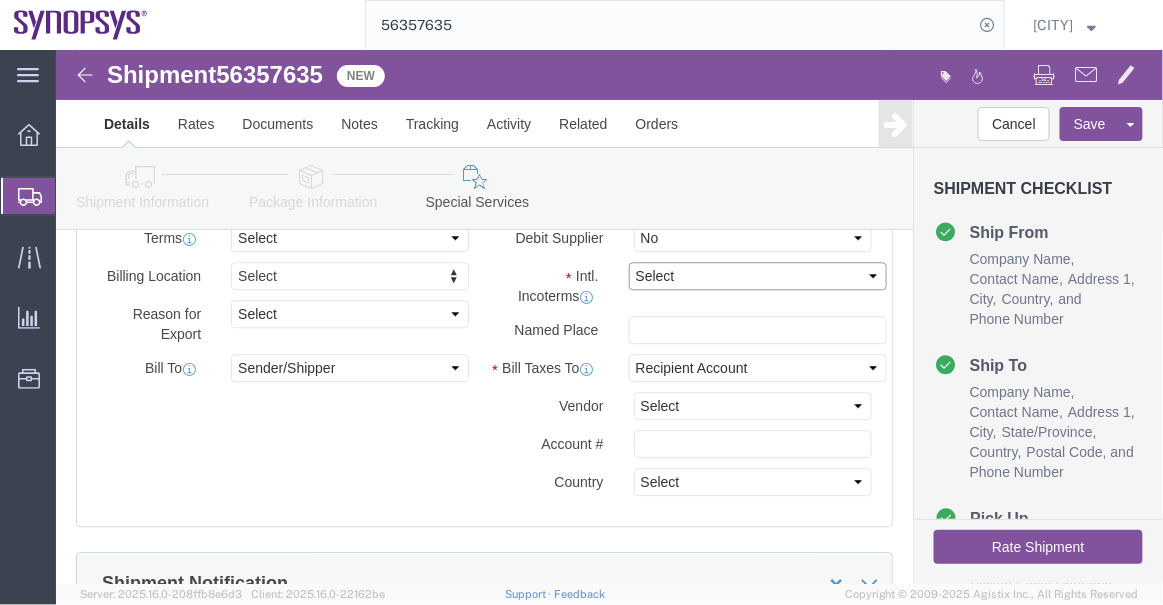 click on "Select Carriage Insurance Paid Carriage Paid To Cost and Freight Cost Insurance Freight Delivered at Place Delivered at Place Unloaded Delivered at Terminal Delivery Duty Paid Ex Works Free Along Ship Free Carrier Free On Board" 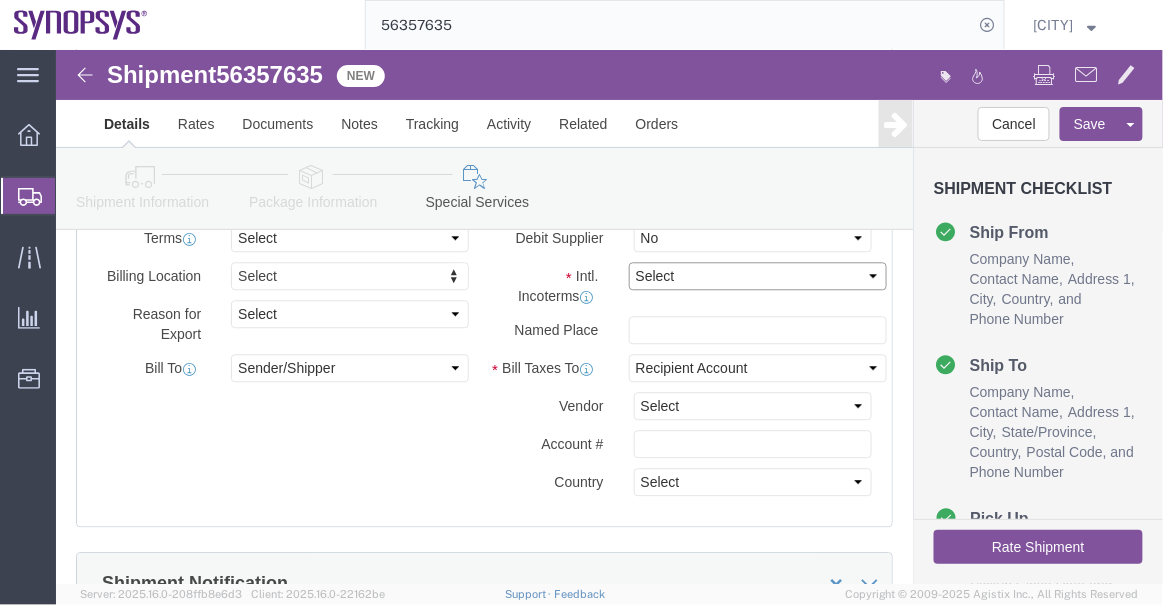 select on "EXW" 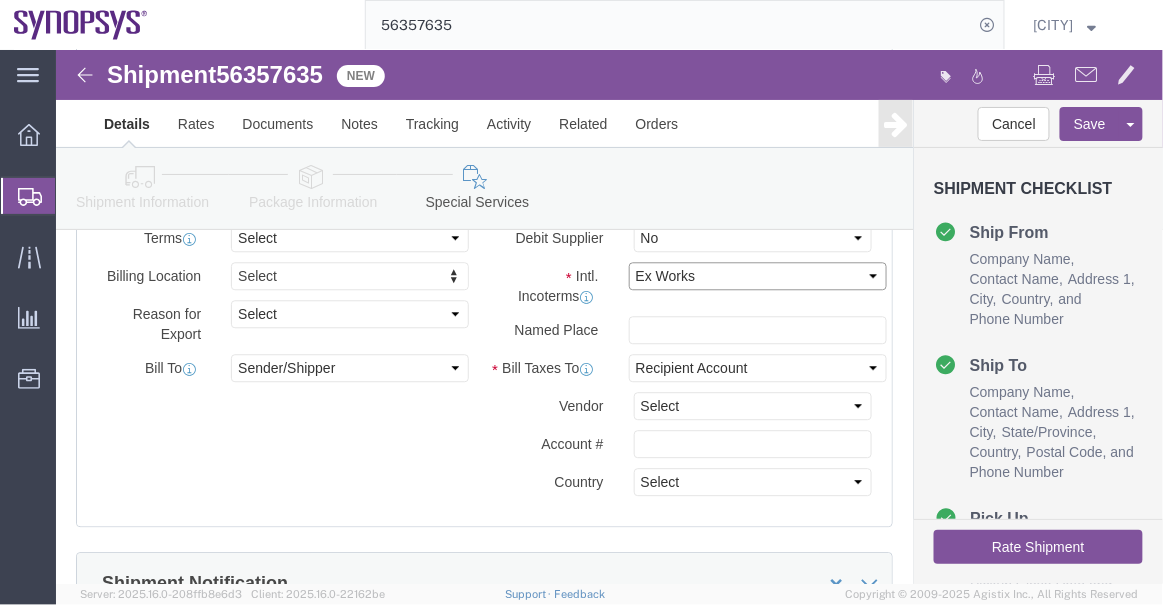 click on "Select Carriage Insurance Paid Carriage Paid To Cost and Freight Cost Insurance Freight Delivered at Place Delivered at Place Unloaded Delivered at Terminal Delivery Duty Paid Ex Works Free Along Ship Free Carrier Free On Board" 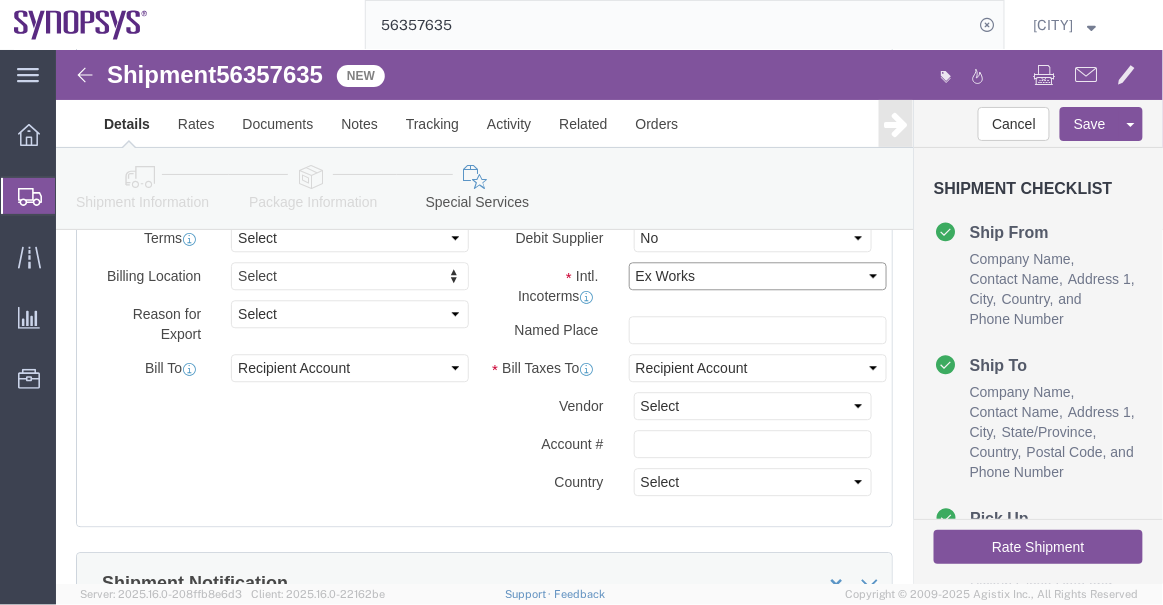 select on "US" 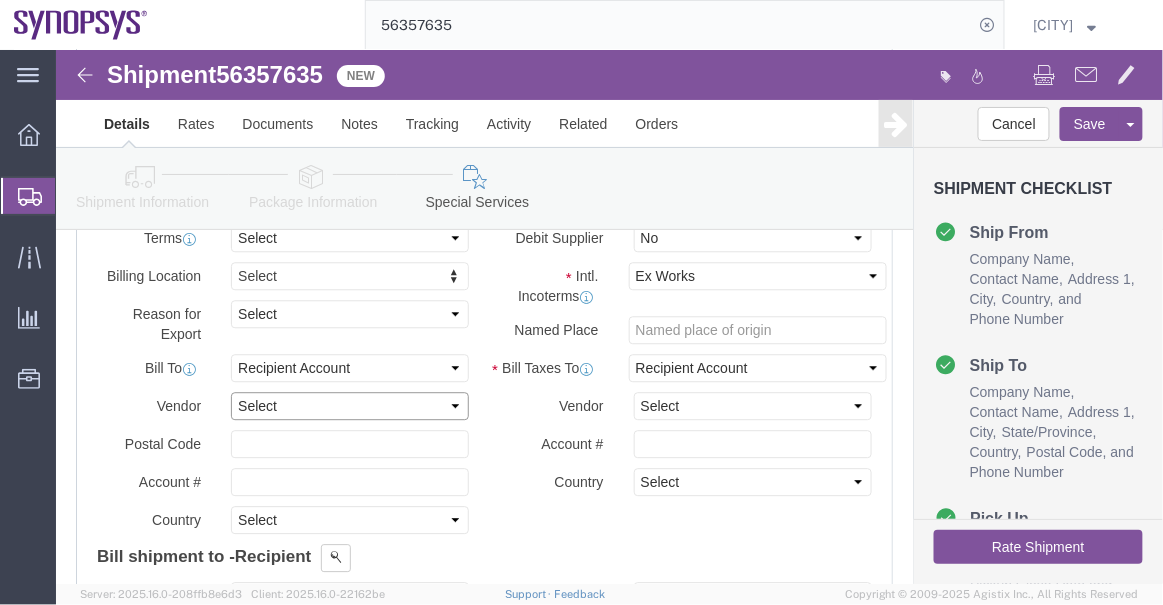 click on "Select DHL FedEx Express UPS" 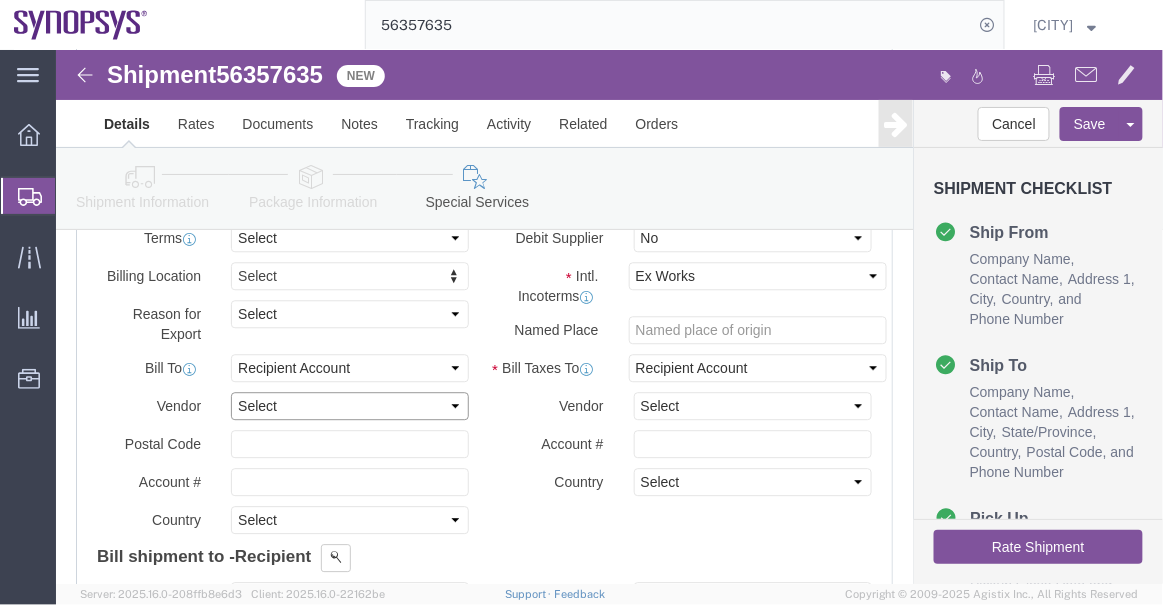 select on "FedEx Express" 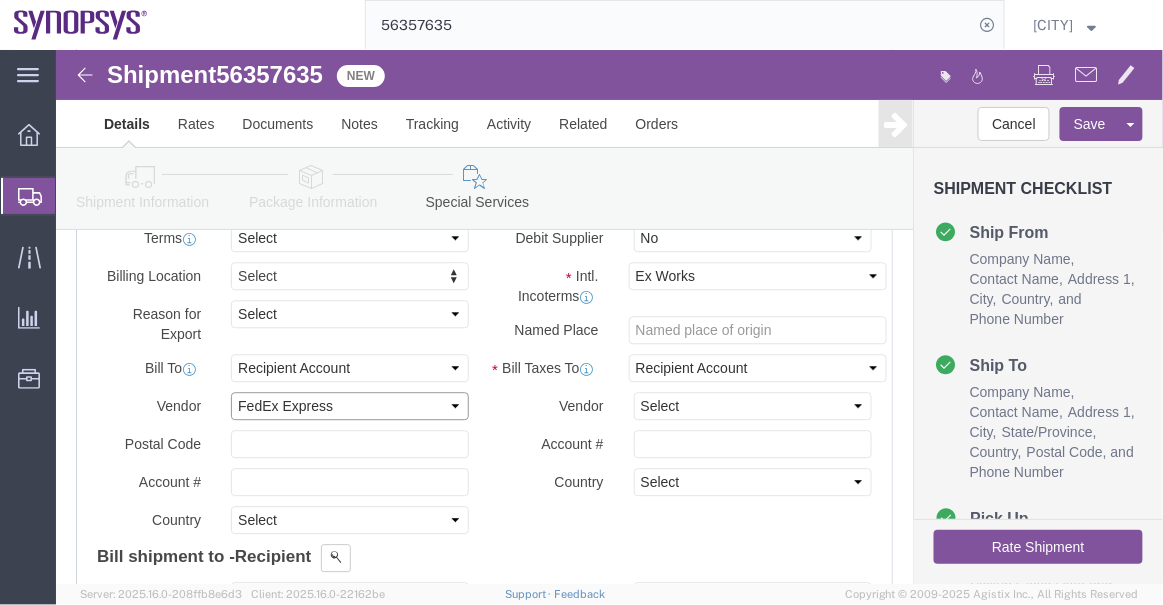 click on "Select DHL FedEx Express UPS" 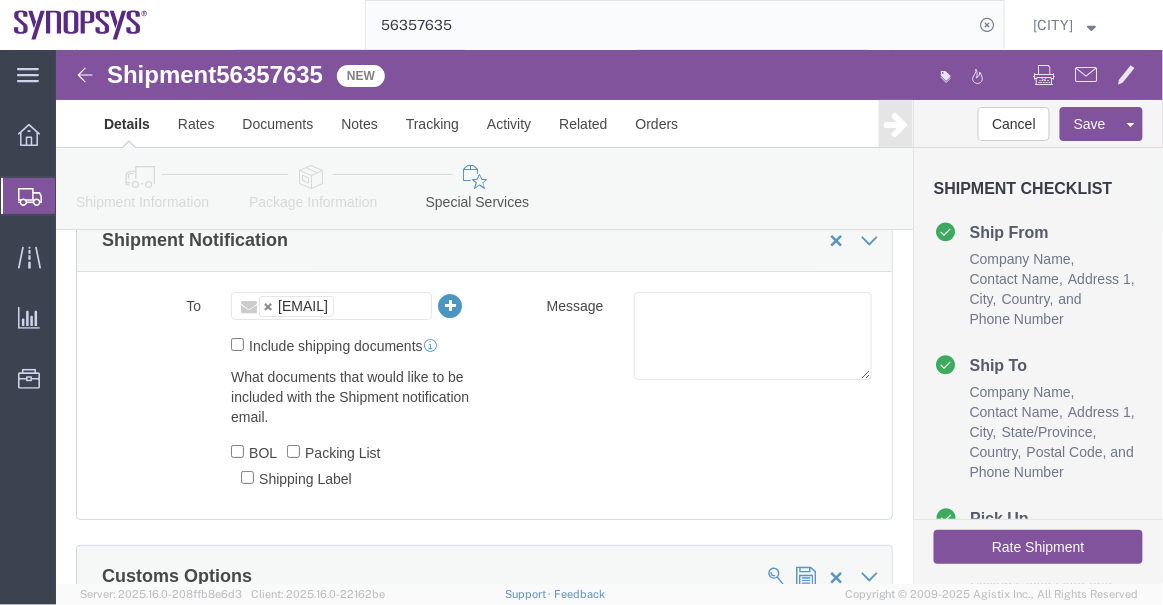 scroll, scrollTop: 1636, scrollLeft: 0, axis: vertical 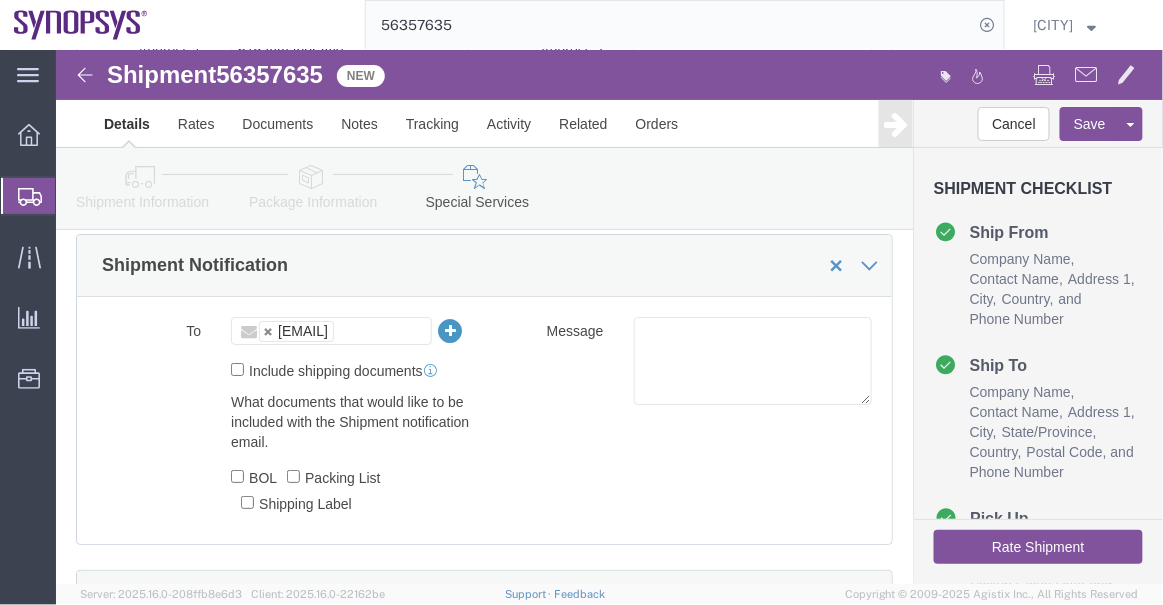 click on "Include shipping documents" 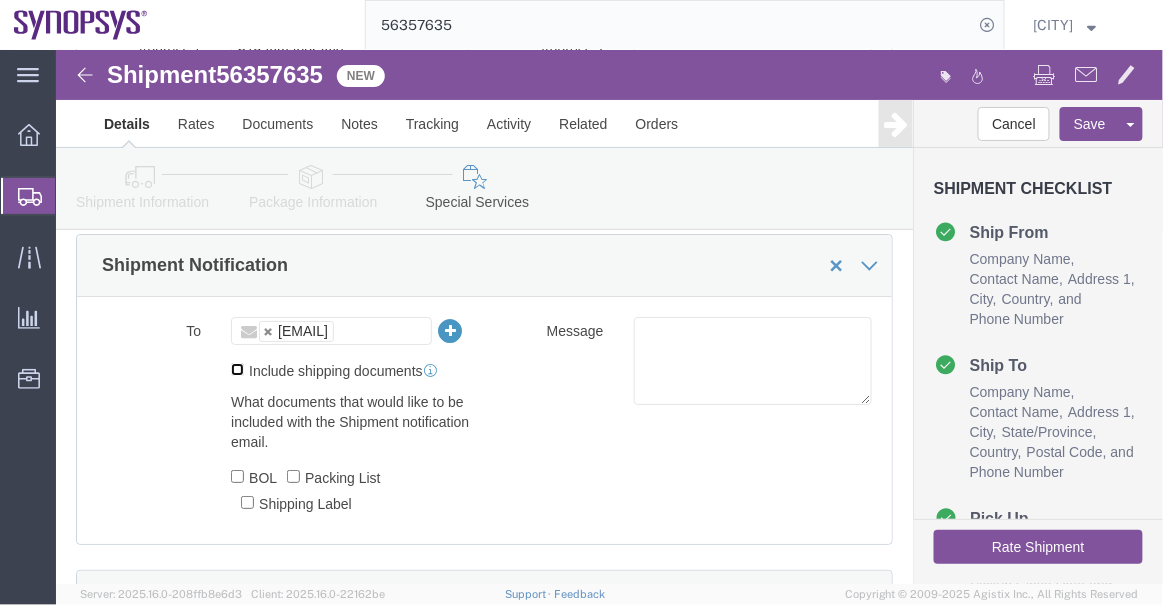 click on "Include shipping documents" 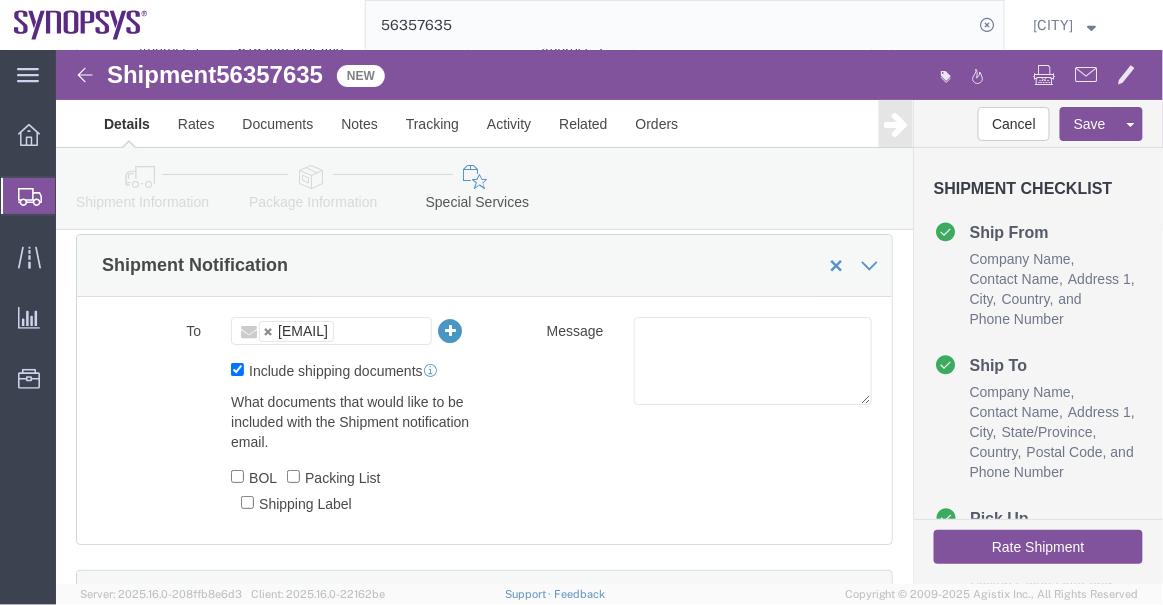 click on "What documents that would like to be included with the Shipment notification email.
BOL
Packing List
Shipping Label" 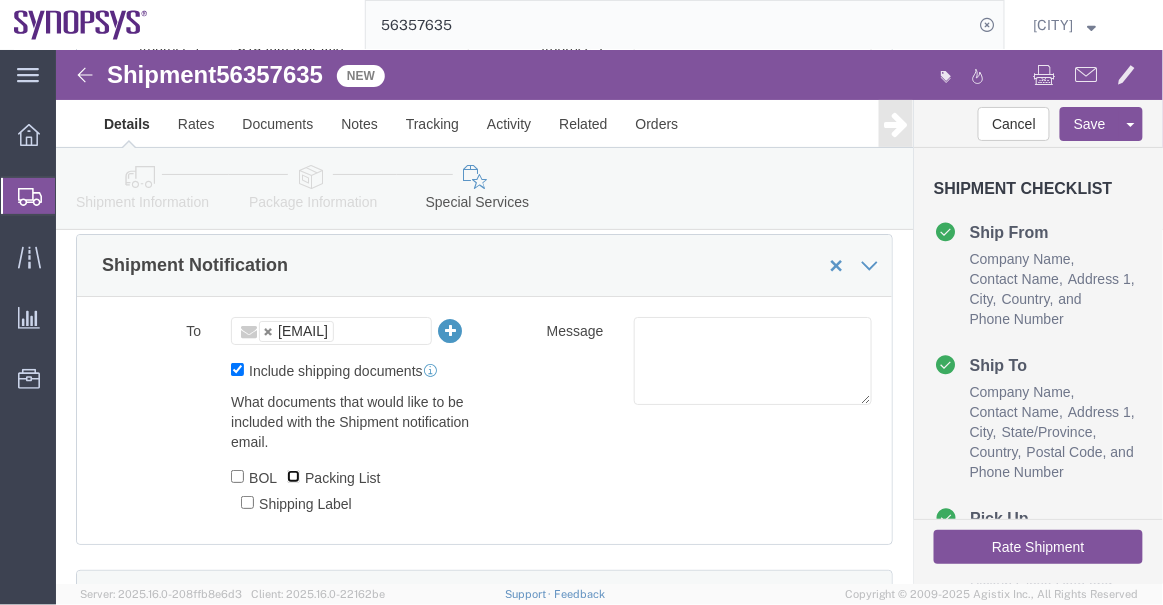 checkbox on "true" 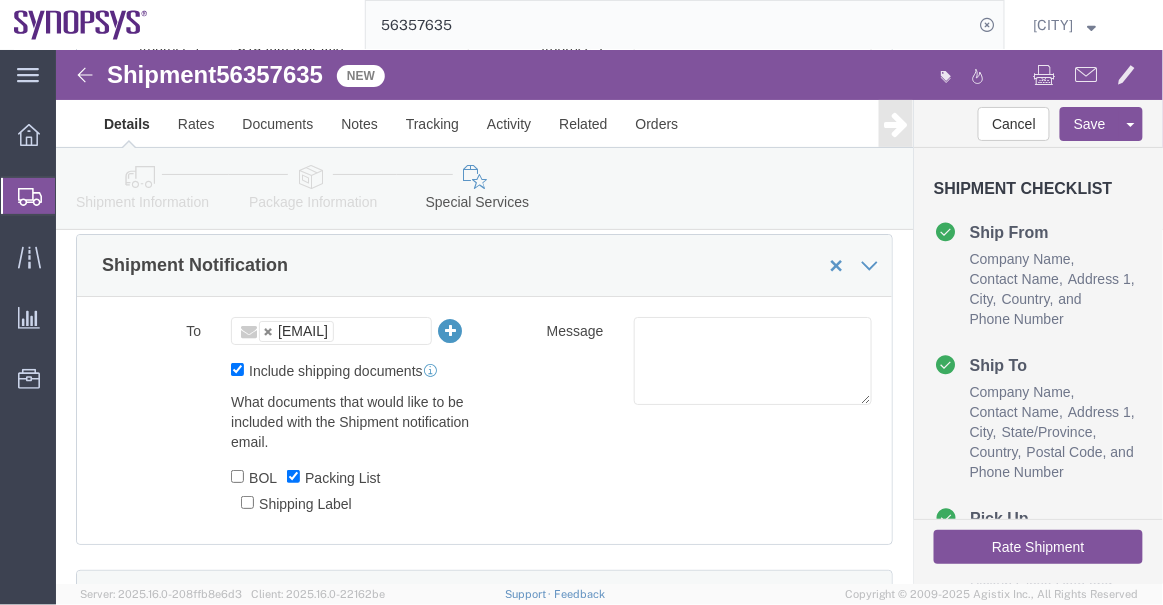 click on "To [EMAIL] [EMAIL] Include shipping documents What documents that would like to be included with the Shipment notification email. BOL Packing List Shipping Label" 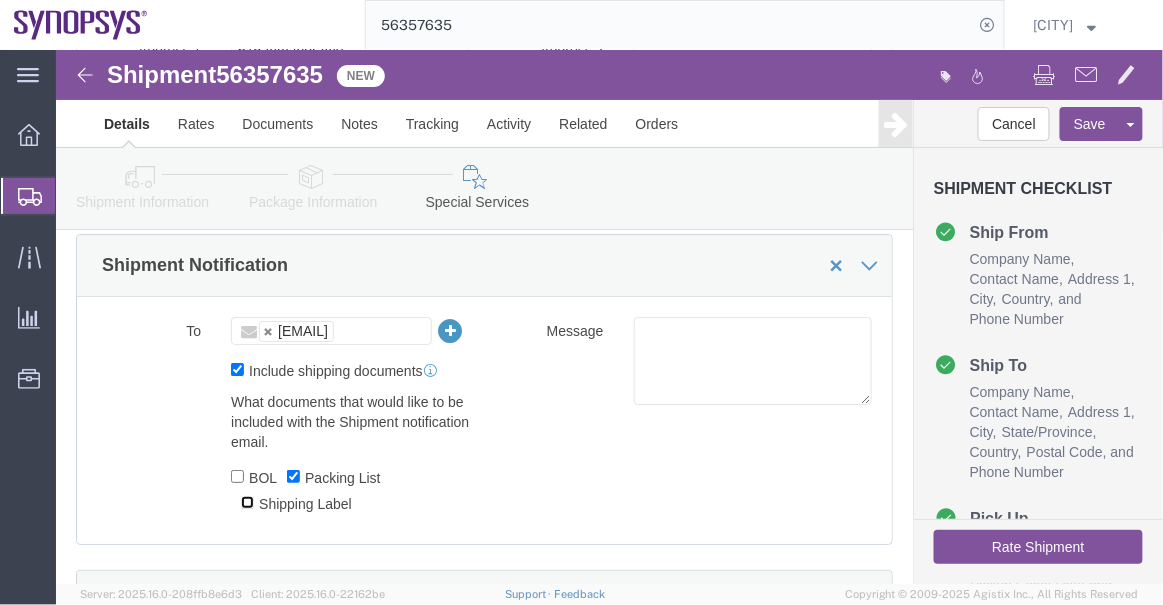 click on "Shipping Label" 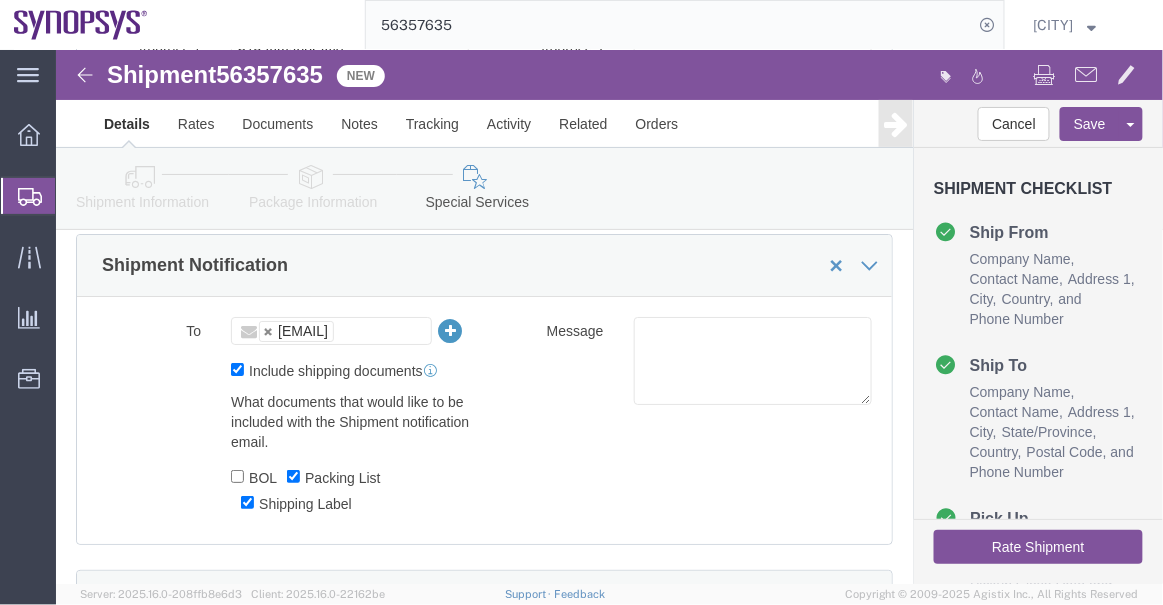 click on "What documents that would like to be included with the Shipment notification email.
BOL
Packing List
Shipping Label" 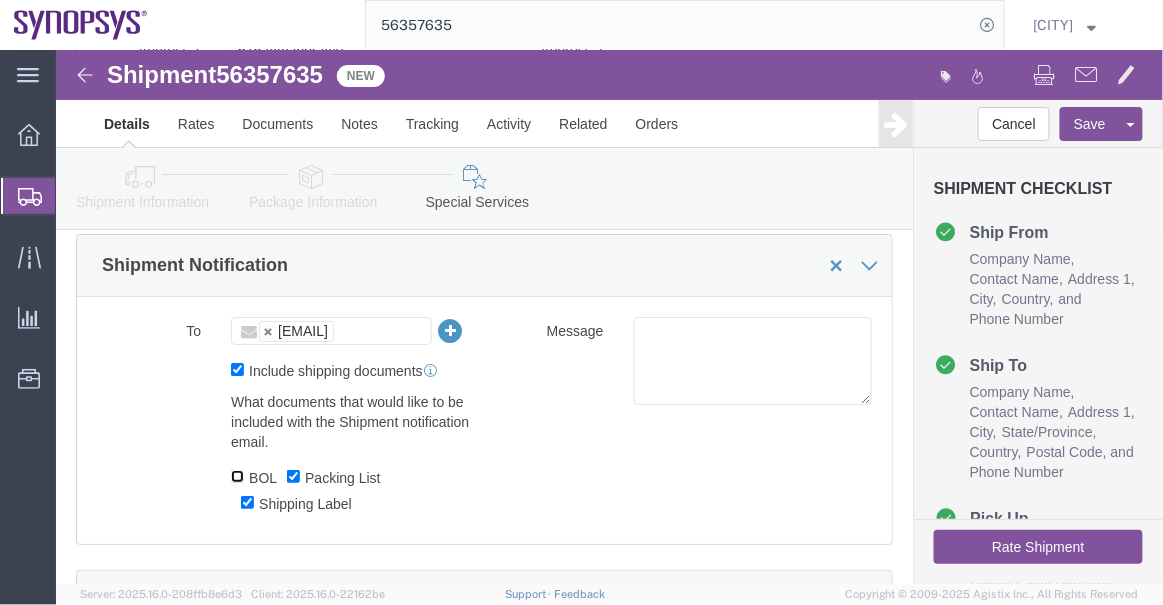 click on "BOL" 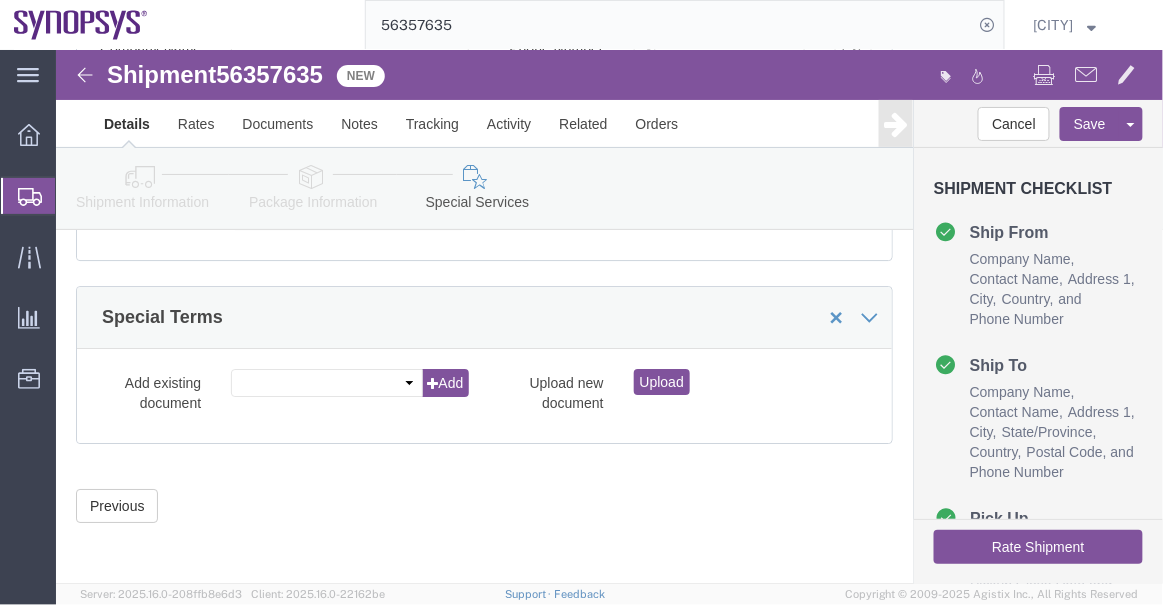 scroll, scrollTop: 3305, scrollLeft: 0, axis: vertical 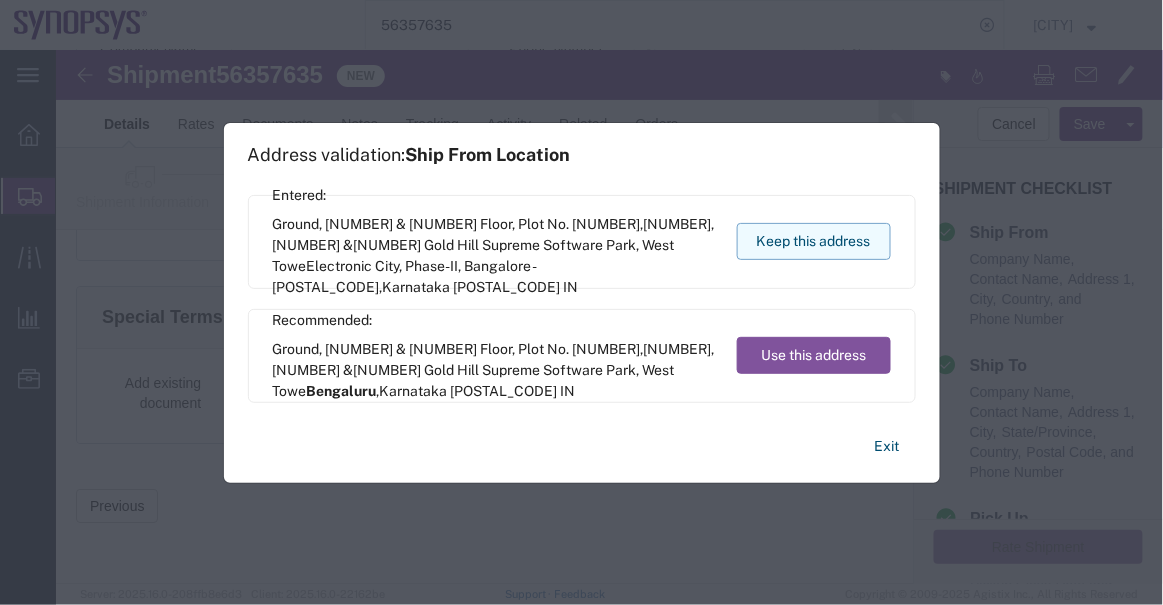click on "Keep this address" 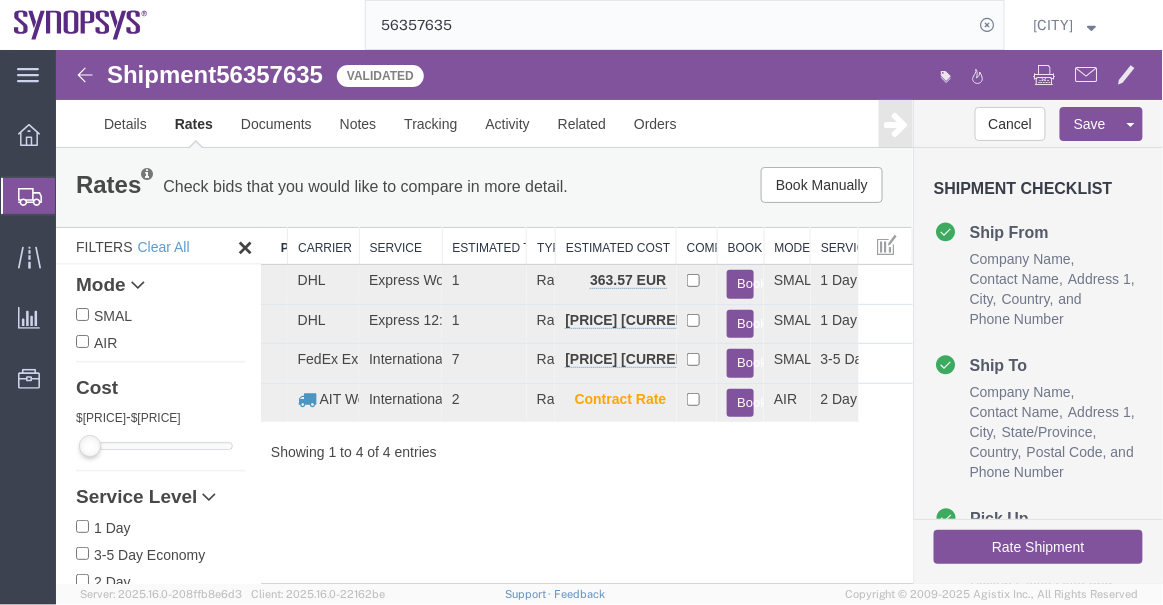 scroll, scrollTop: 0, scrollLeft: 0, axis: both 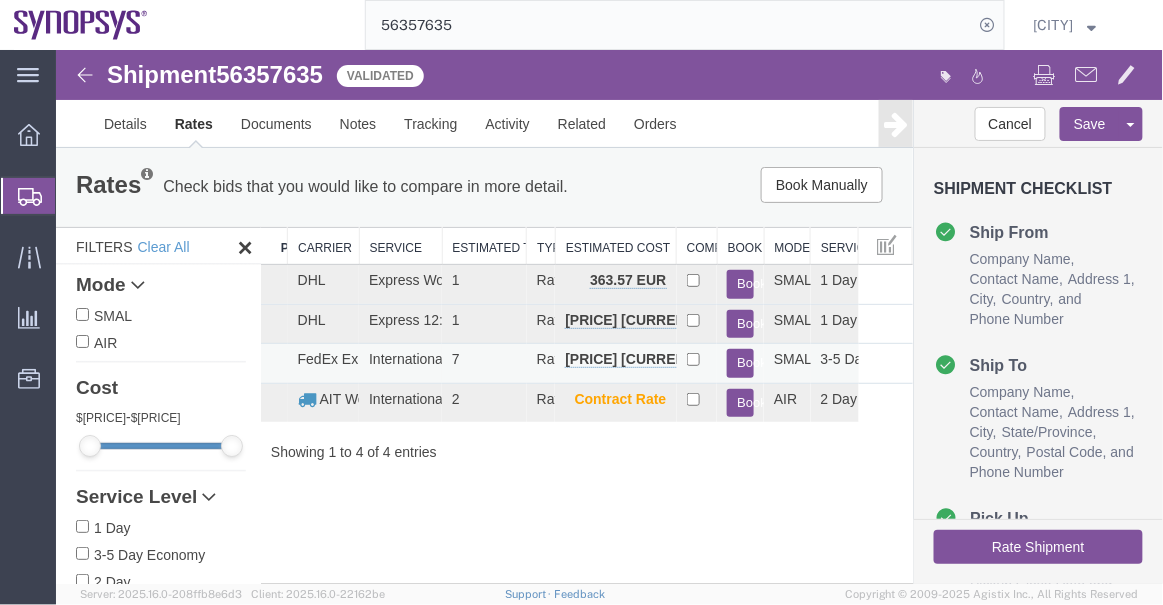 click on "Book" at bounding box center [739, 362] 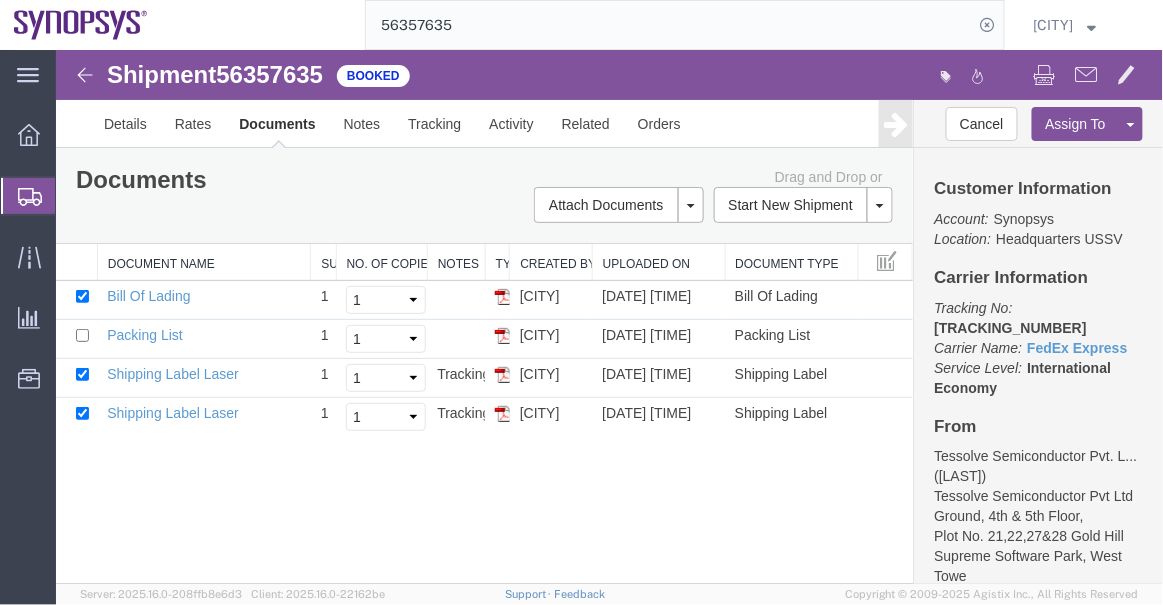 click on "Regenerate Documents" at bounding box center [55, 49] 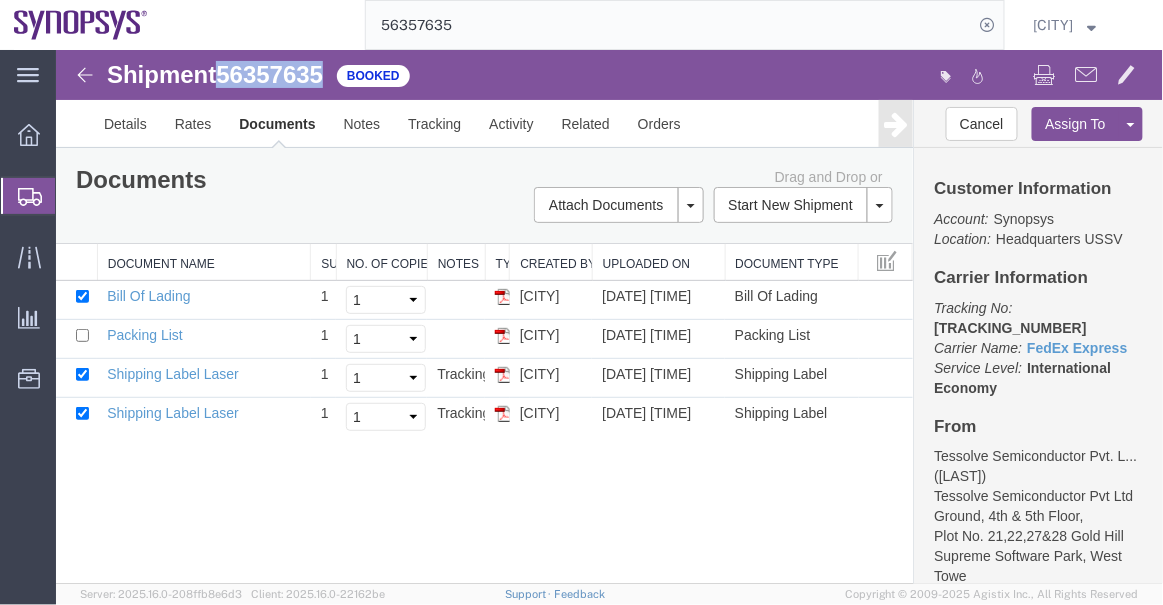 click on "56357635" at bounding box center [268, 73] 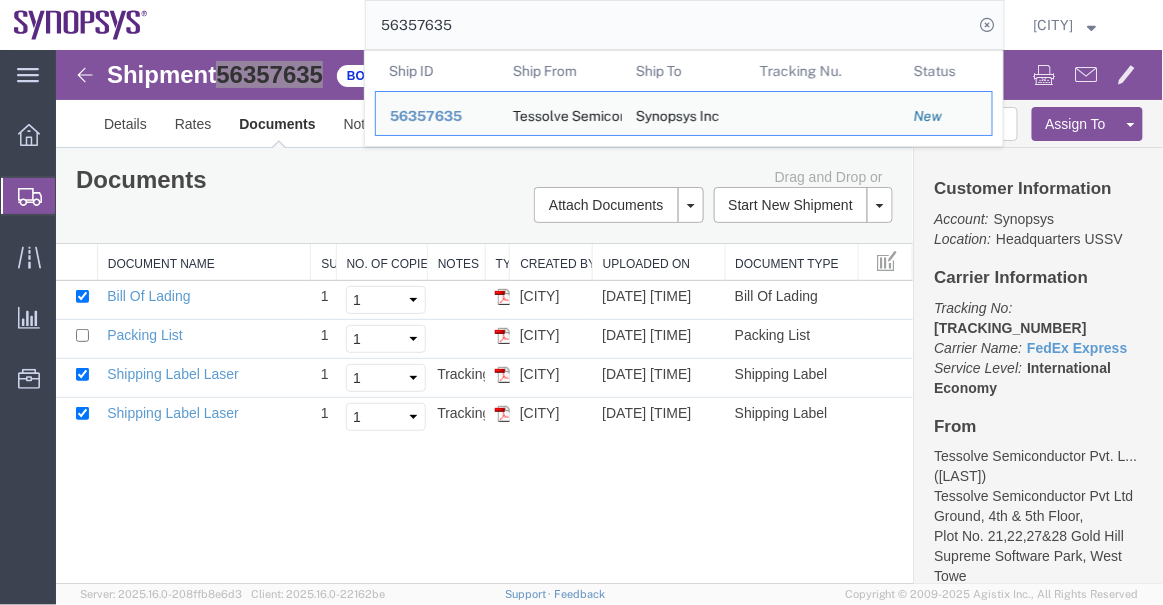 click on "56357635" 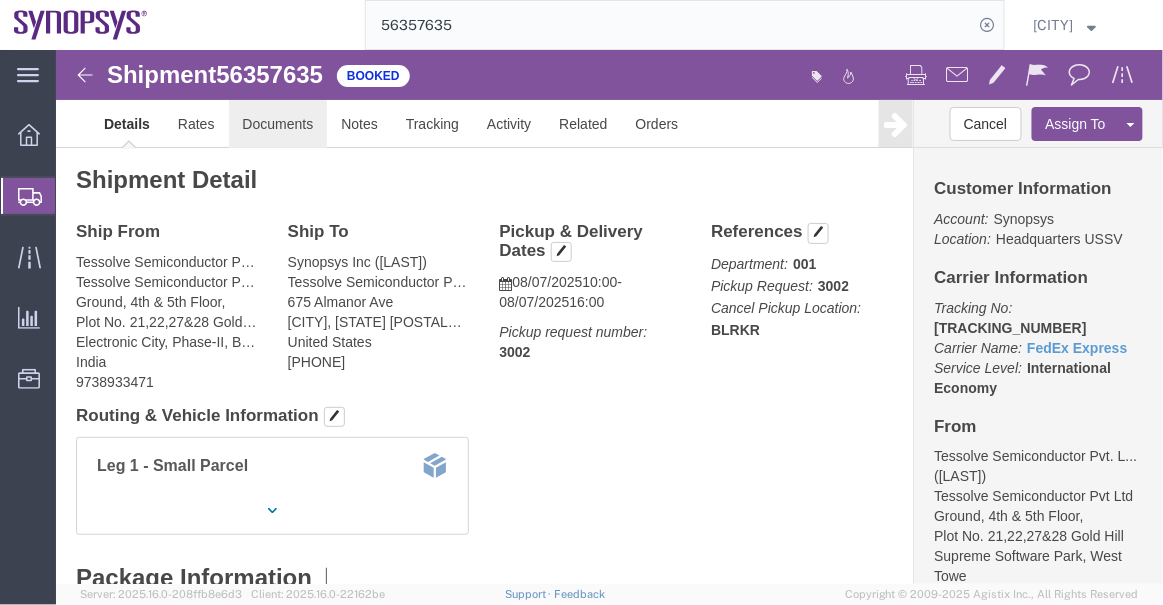click on "Documents" 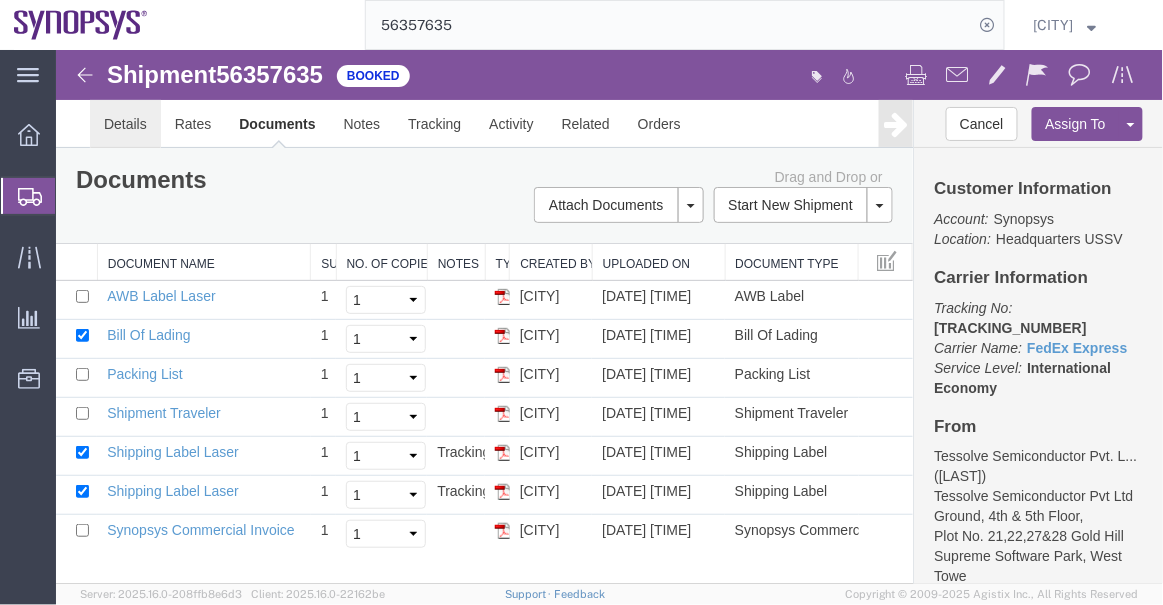 click on "Details" at bounding box center (124, 123) 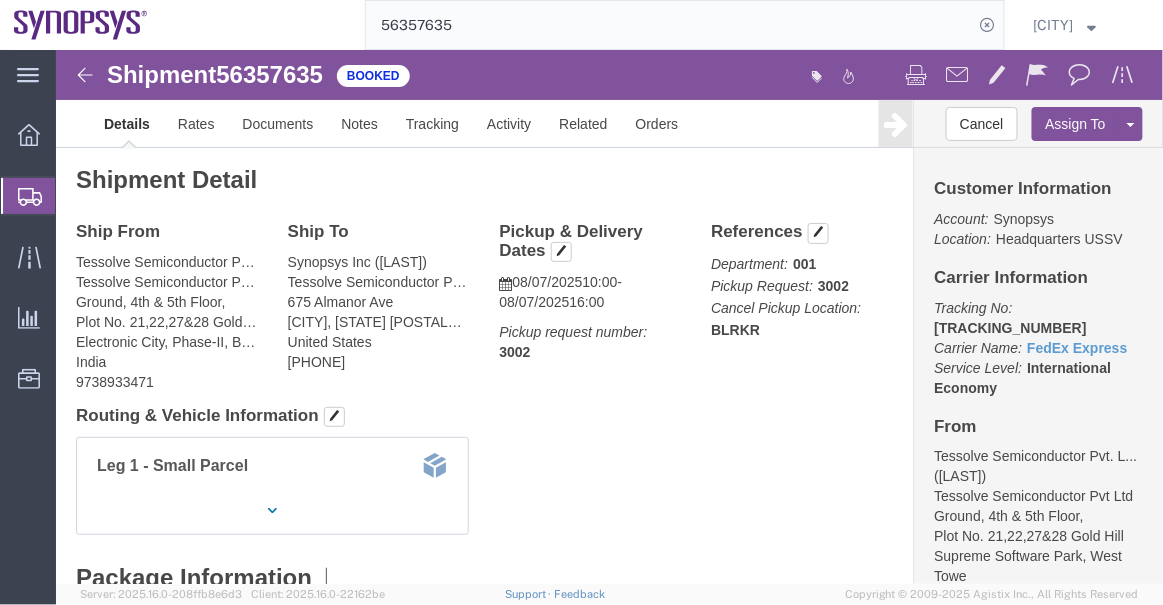 click on "Leg 1 - Small Parcel" 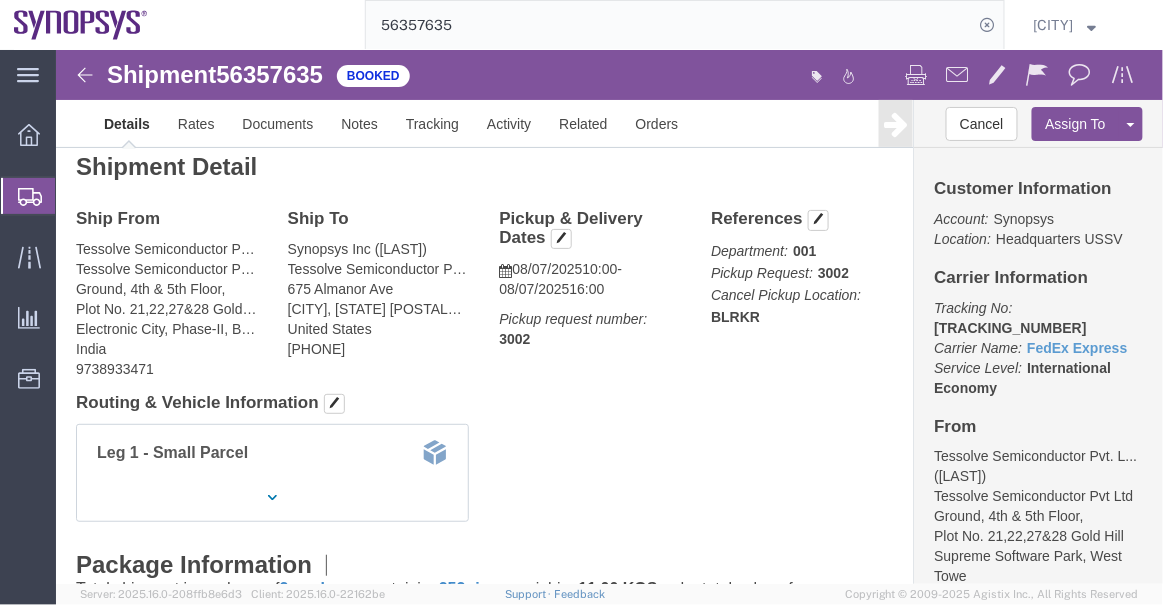 scroll, scrollTop: 0, scrollLeft: 0, axis: both 